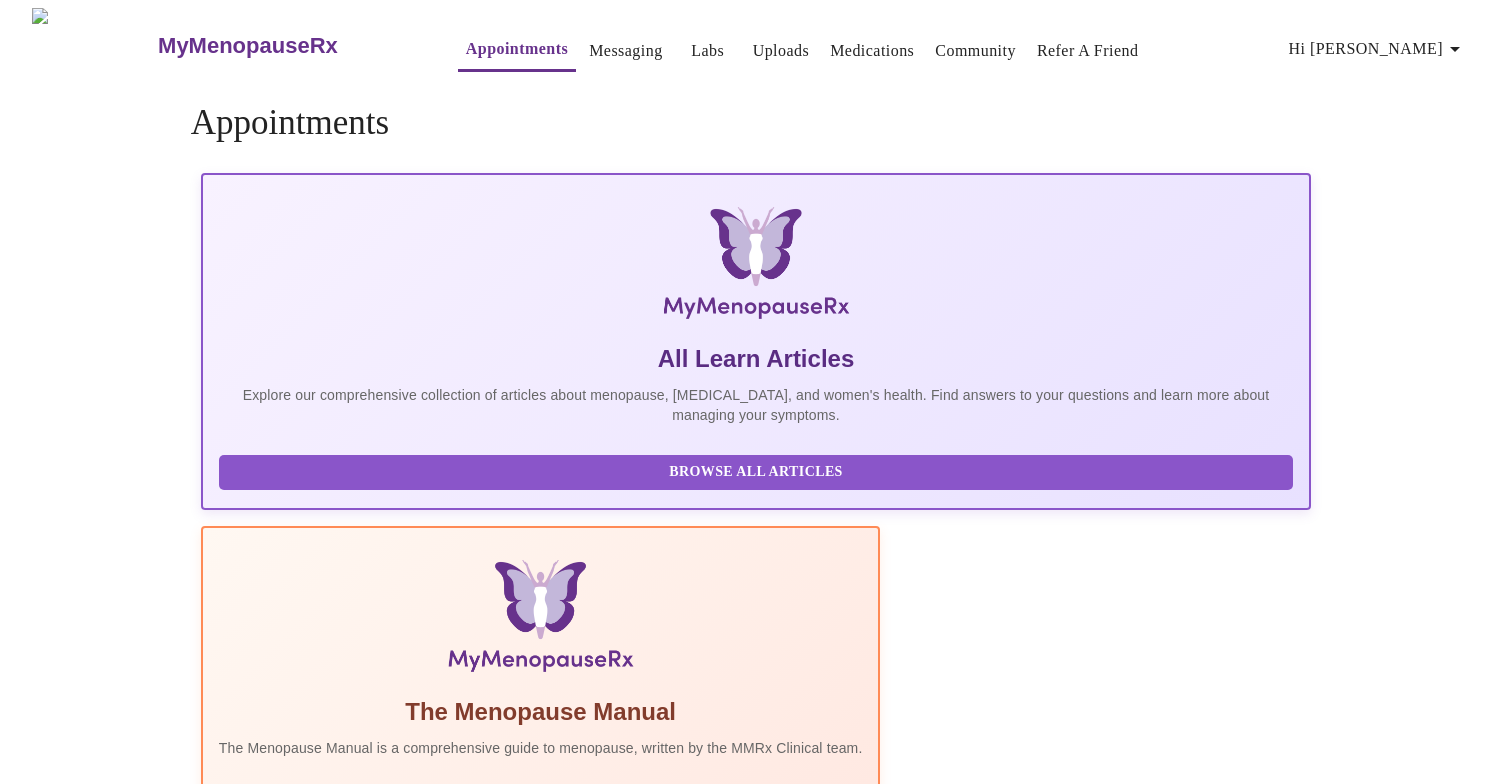 scroll, scrollTop: 0, scrollLeft: 0, axis: both 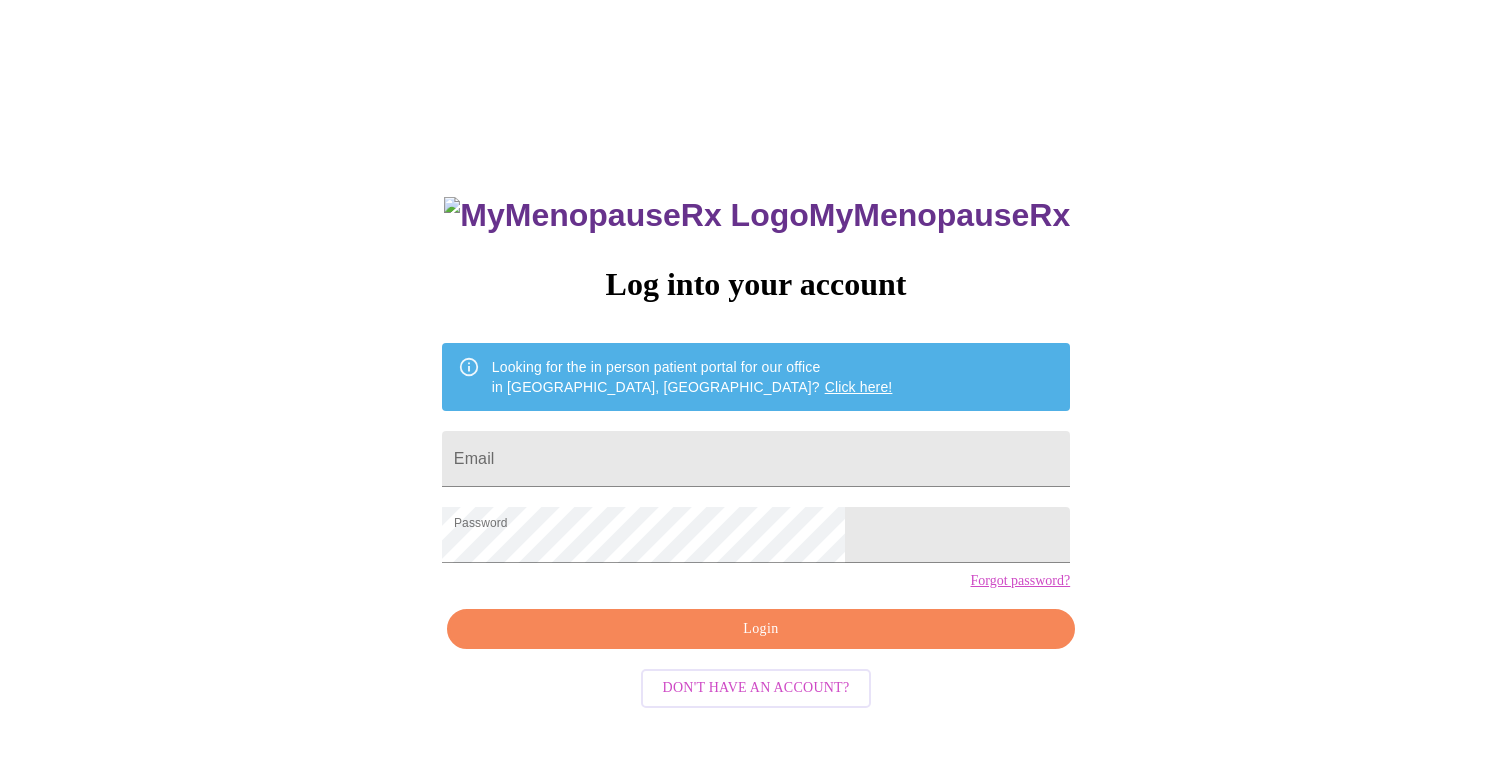 click on "Login" at bounding box center [761, 629] 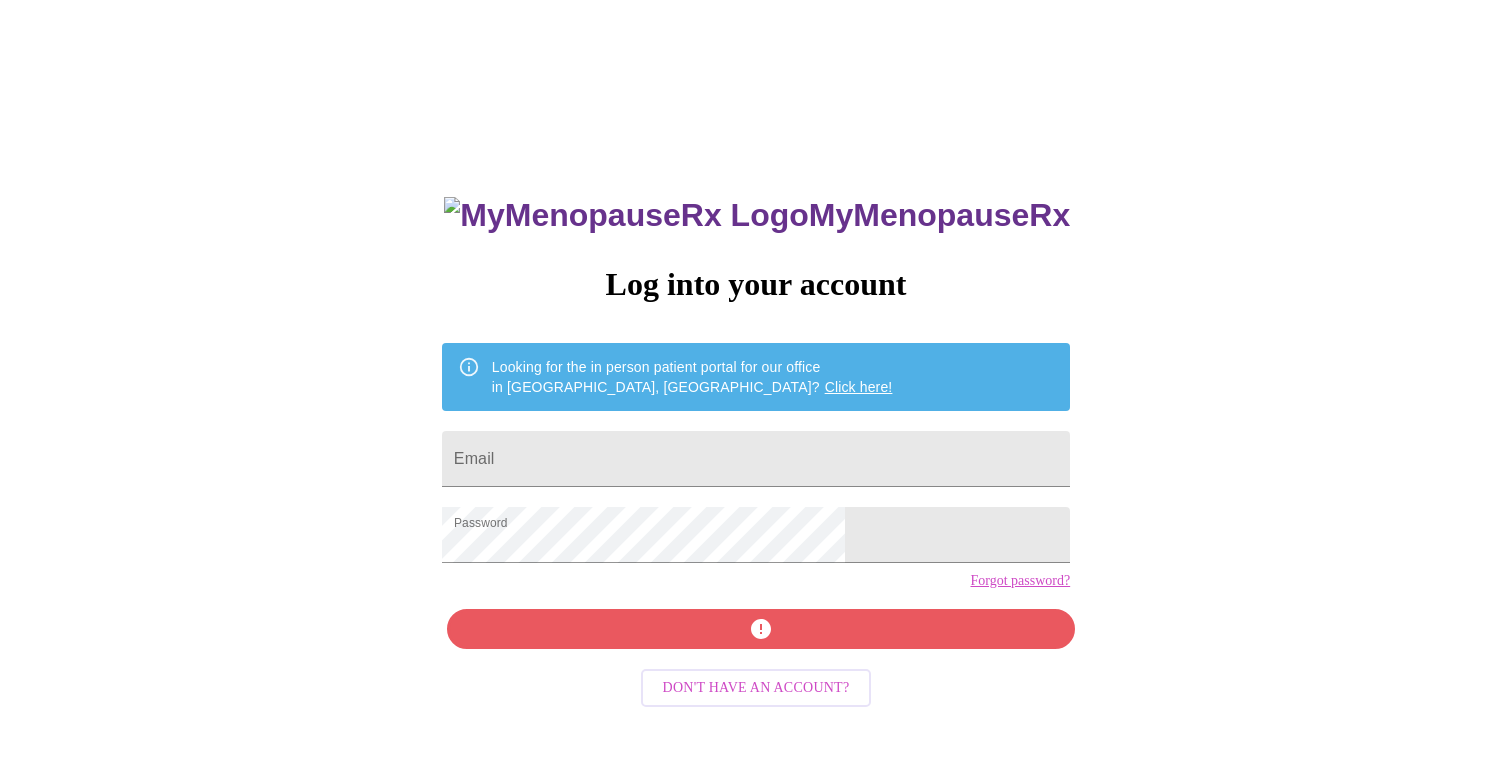 click on "MyMenopauseRx Log into your account Looking for the in person patient portal for our office   in [GEOGRAPHIC_DATA], [GEOGRAPHIC_DATA]? Click here! Email Password Forgot password? Don't have an account?" at bounding box center (756, 557) 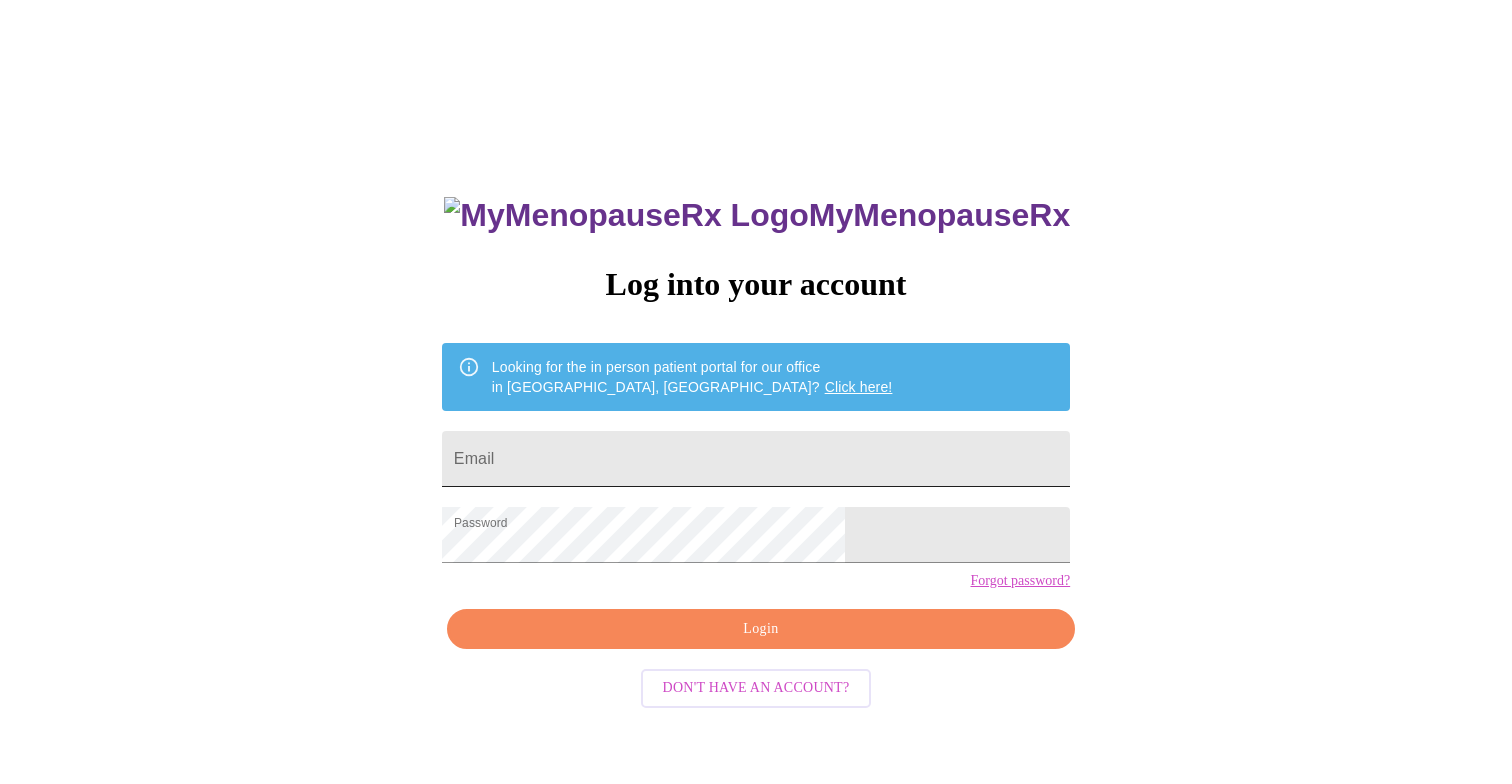 click on "Email" at bounding box center [756, 459] 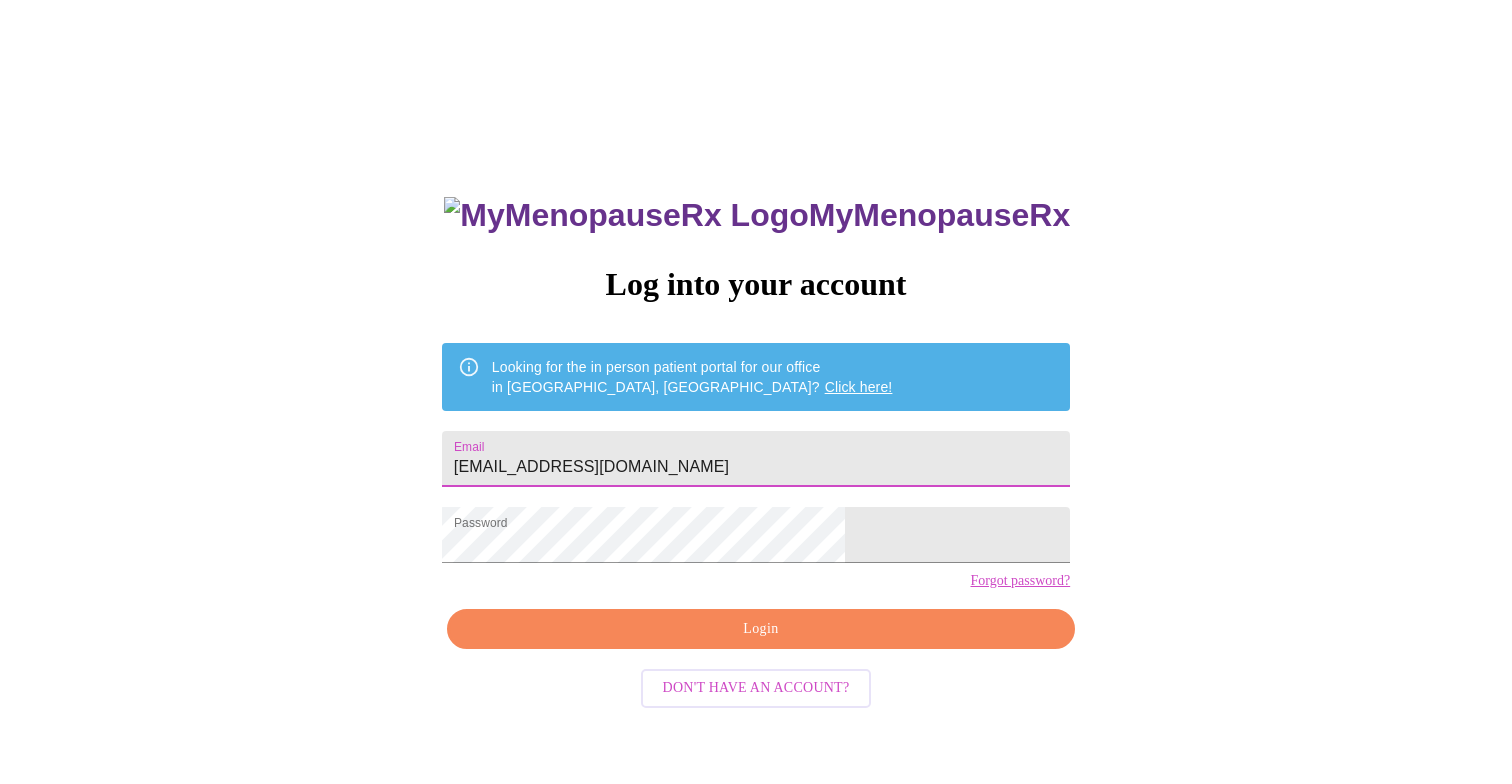type on "[EMAIL_ADDRESS][DOMAIN_NAME]" 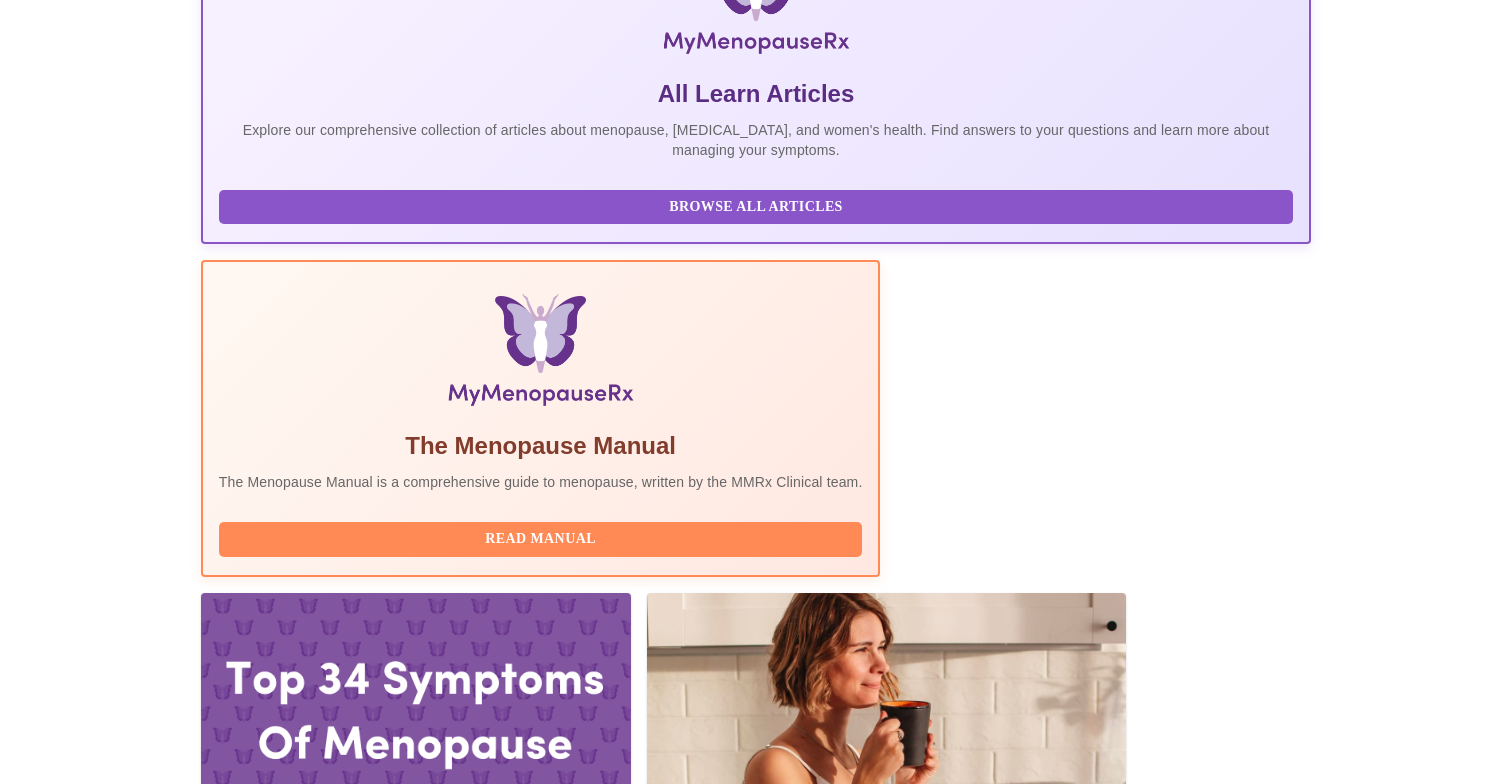 scroll, scrollTop: 392, scrollLeft: 0, axis: vertical 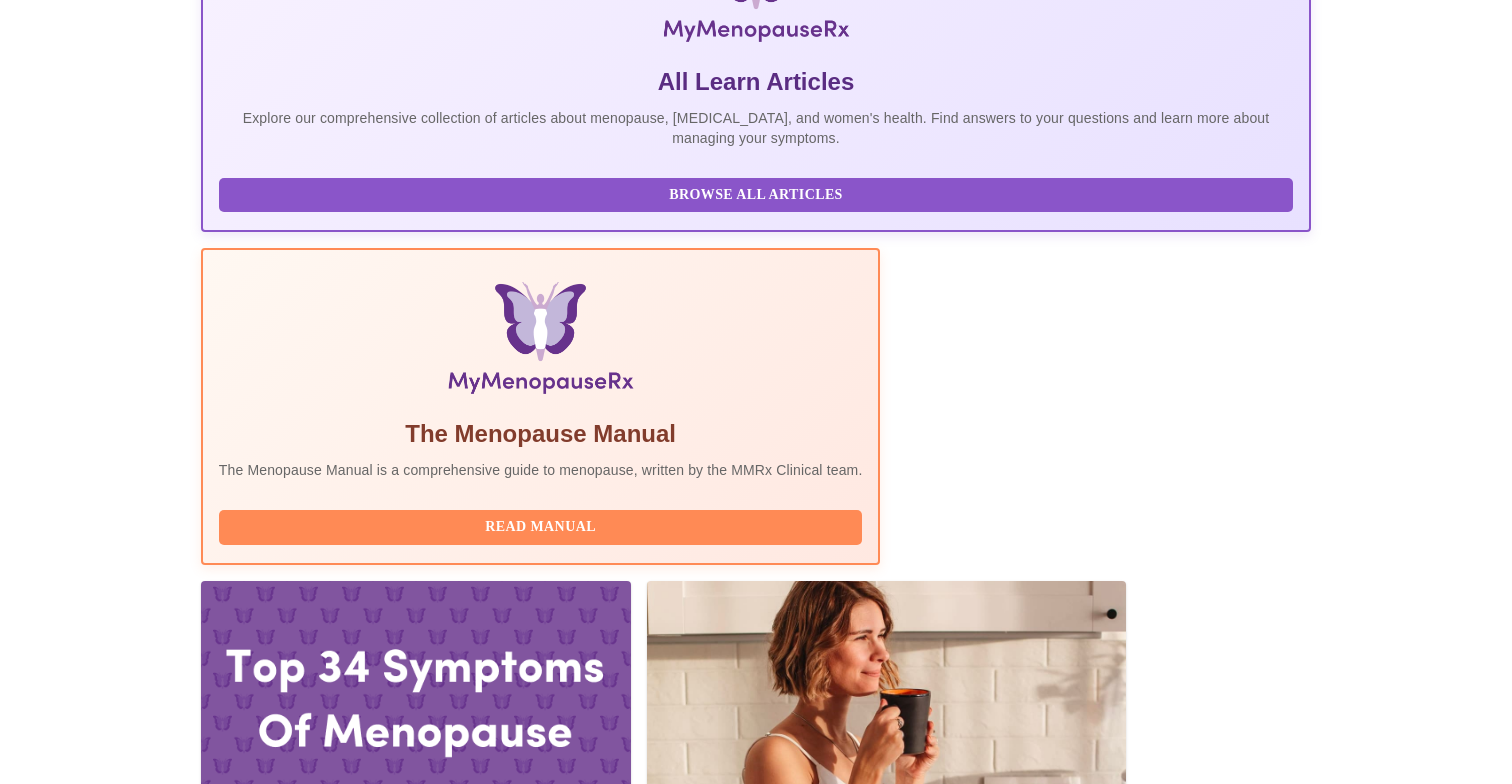 click on "Complete Pre-Assessment" at bounding box center [1175, 2160] 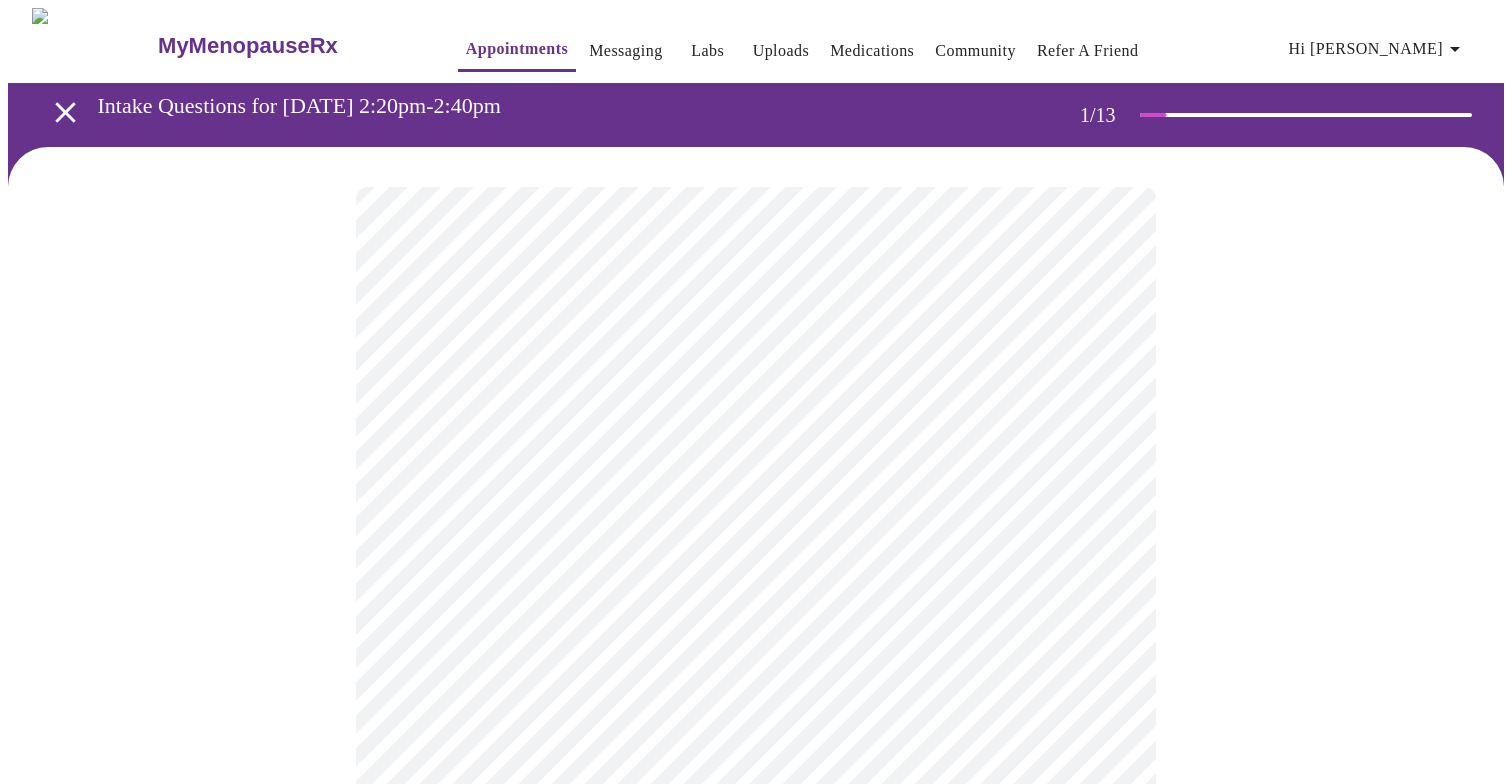 click on "MyMenopauseRx Appointments Messaging Labs Uploads Medications Community Refer a Friend Hi [PERSON_NAME]   Intake Questions for [DATE] 2:20pm-2:40pm 1  /  13 Settings Billing Invoices Log out" at bounding box center (756, 927) 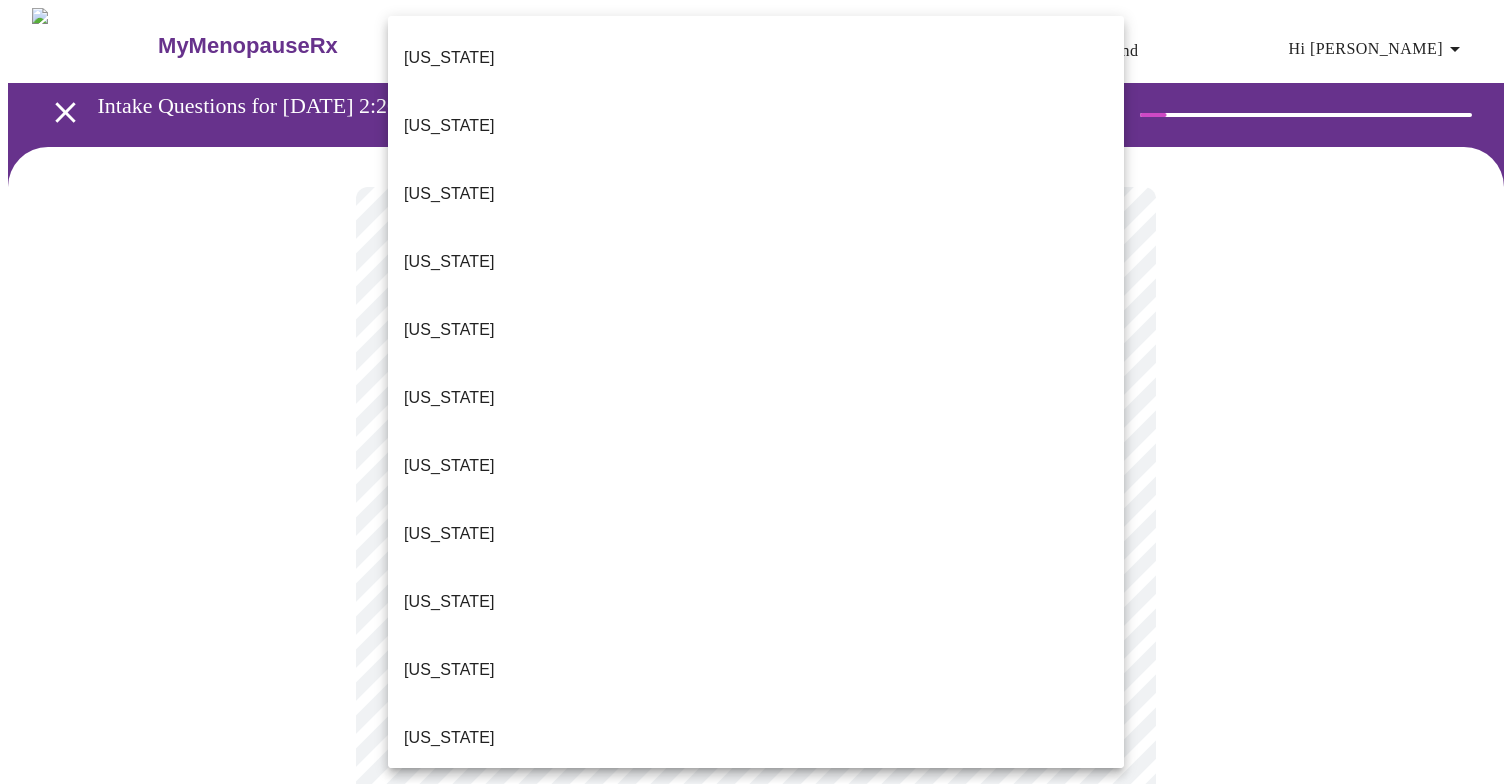 click on "[US_STATE]" at bounding box center [756, 874] 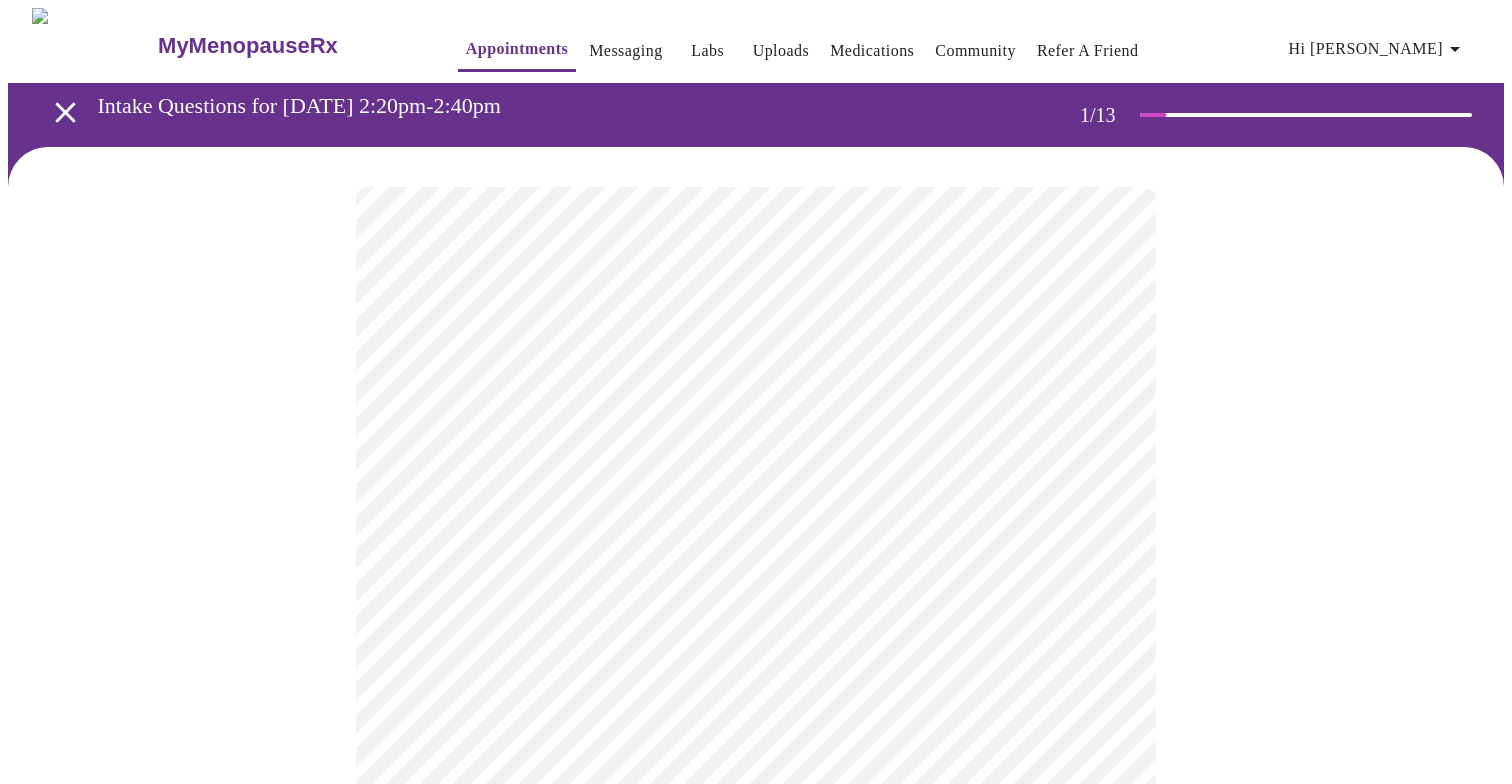 click at bounding box center [756, 991] 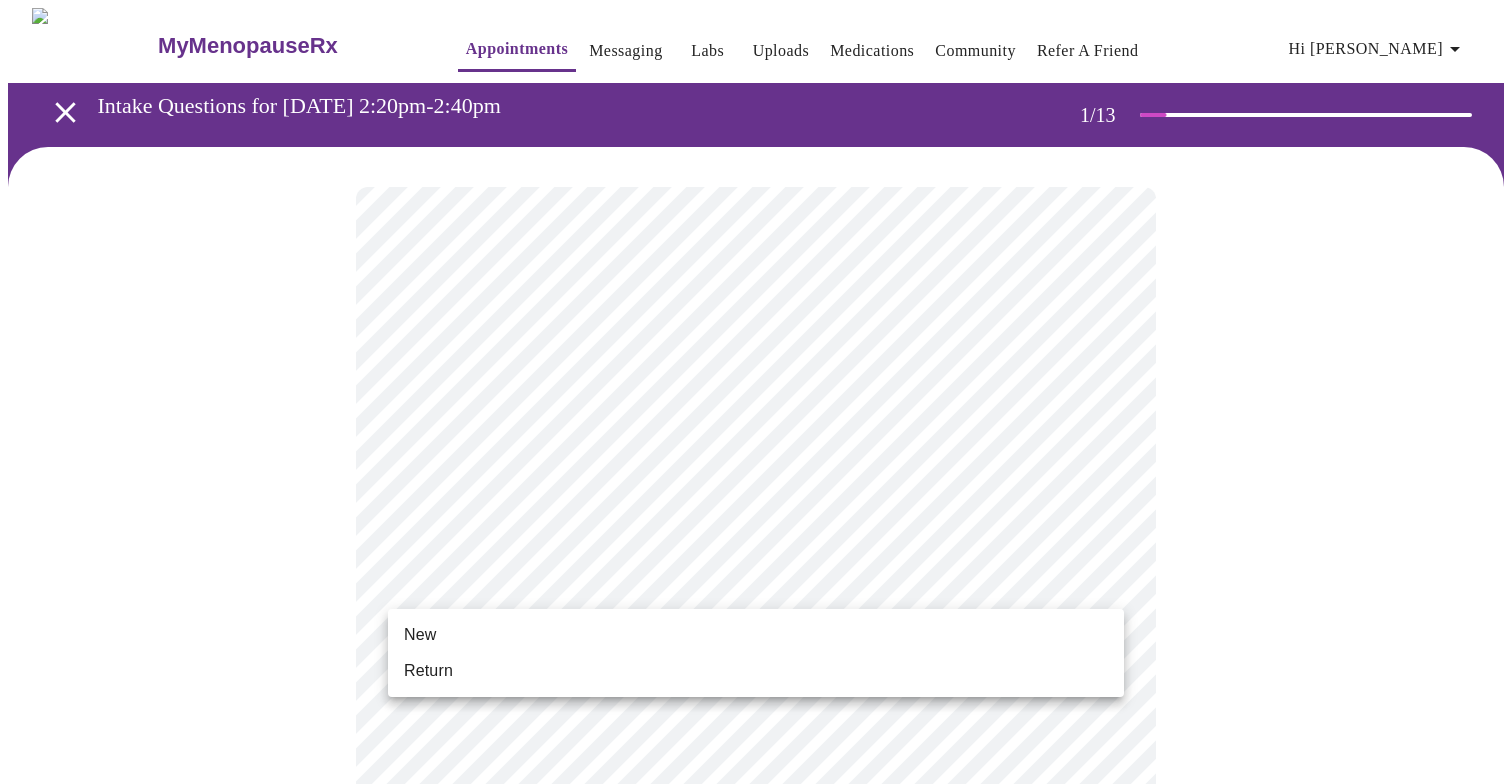 click on "Return" at bounding box center [756, 671] 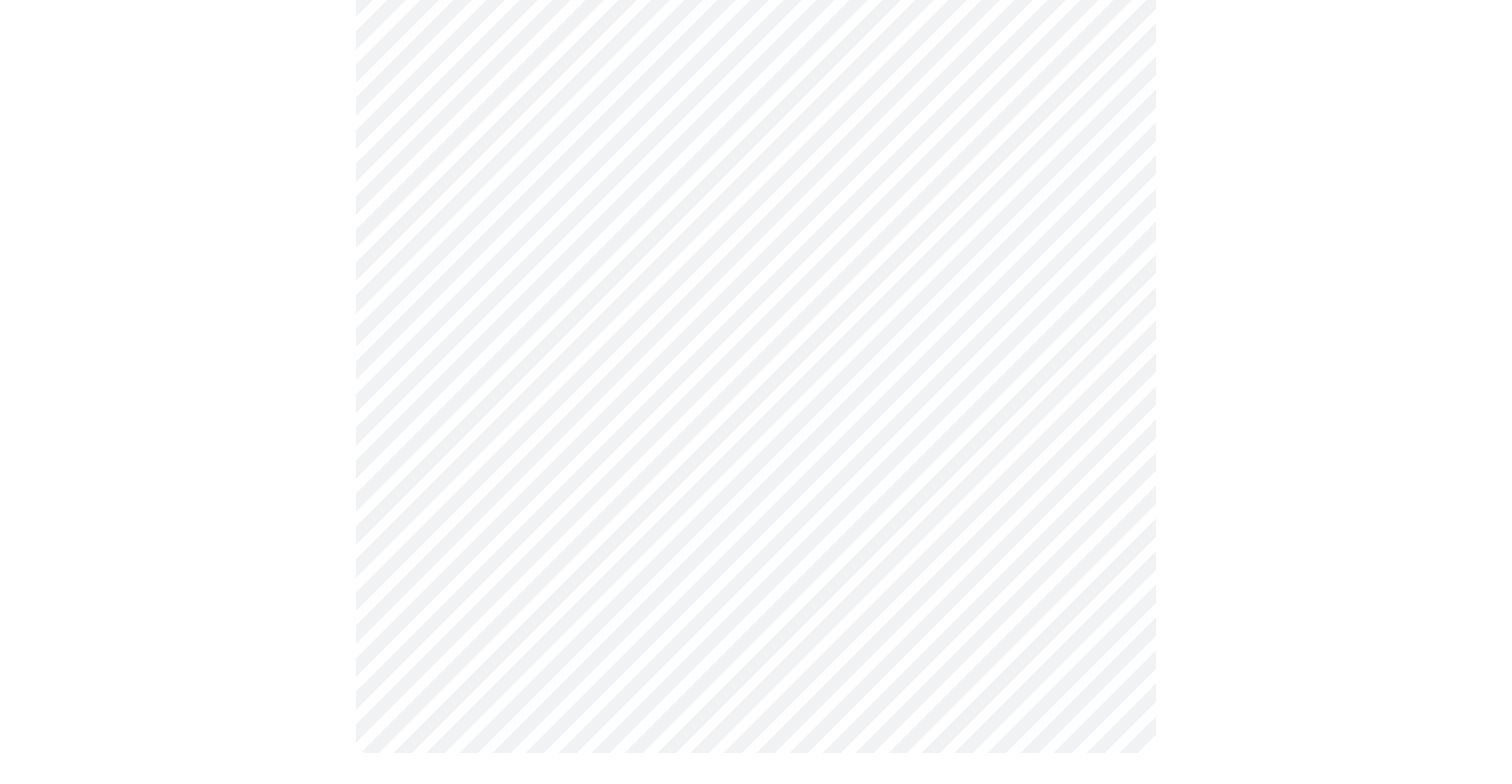 scroll, scrollTop: 1015, scrollLeft: 0, axis: vertical 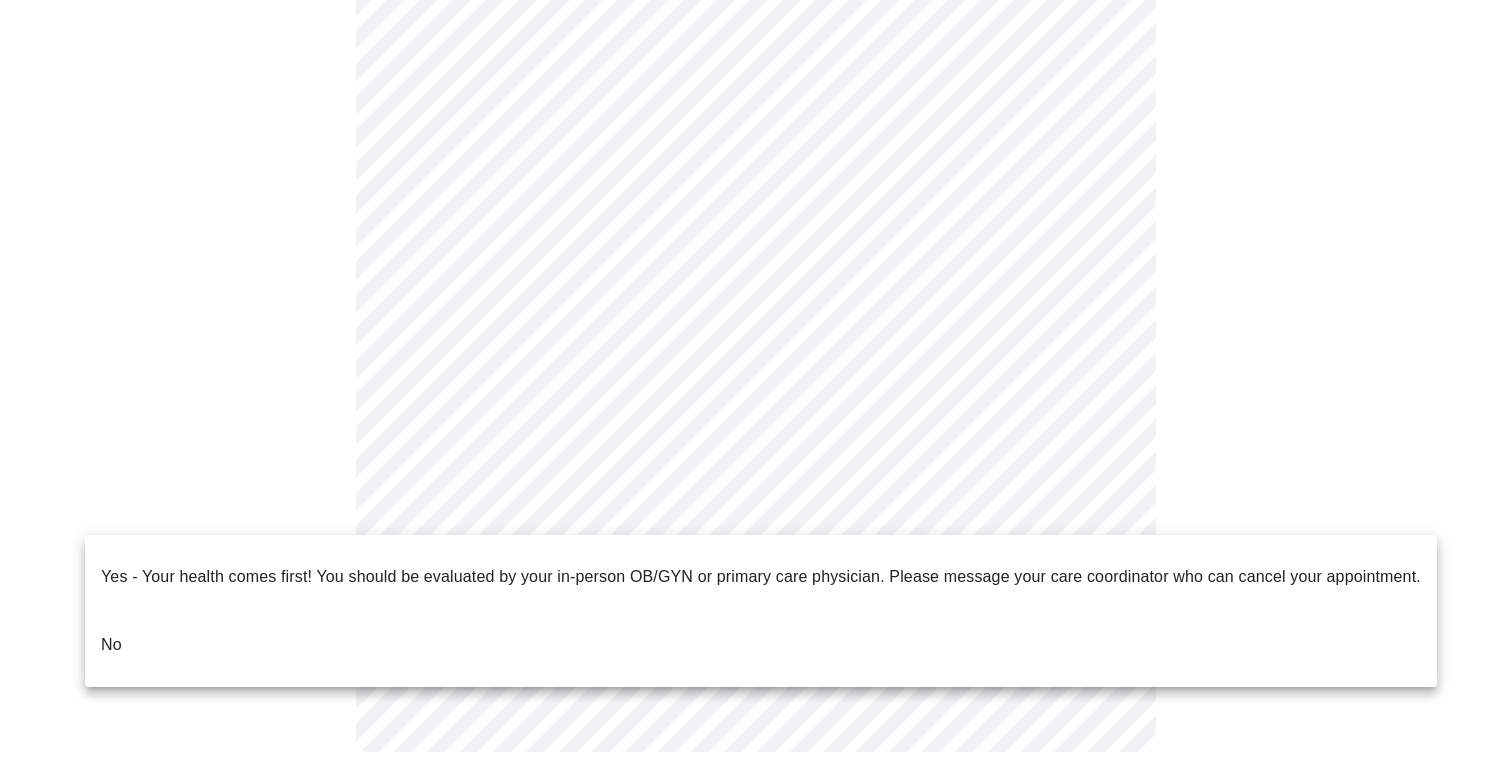 click on "MyMenopauseRx Appointments Messaging Labs Uploads Medications Community Refer a Friend Hi [PERSON_NAME]   Intake Questions for [DATE] 2:20pm-2:40pm 1  /  13 Settings Billing Invoices Log out Yes - Your health comes first! You should be evaluated by your in-person OB/GYN or primary care physician.  Please message your care coordinator who can cancel your appointment.
No" at bounding box center (756, -108) 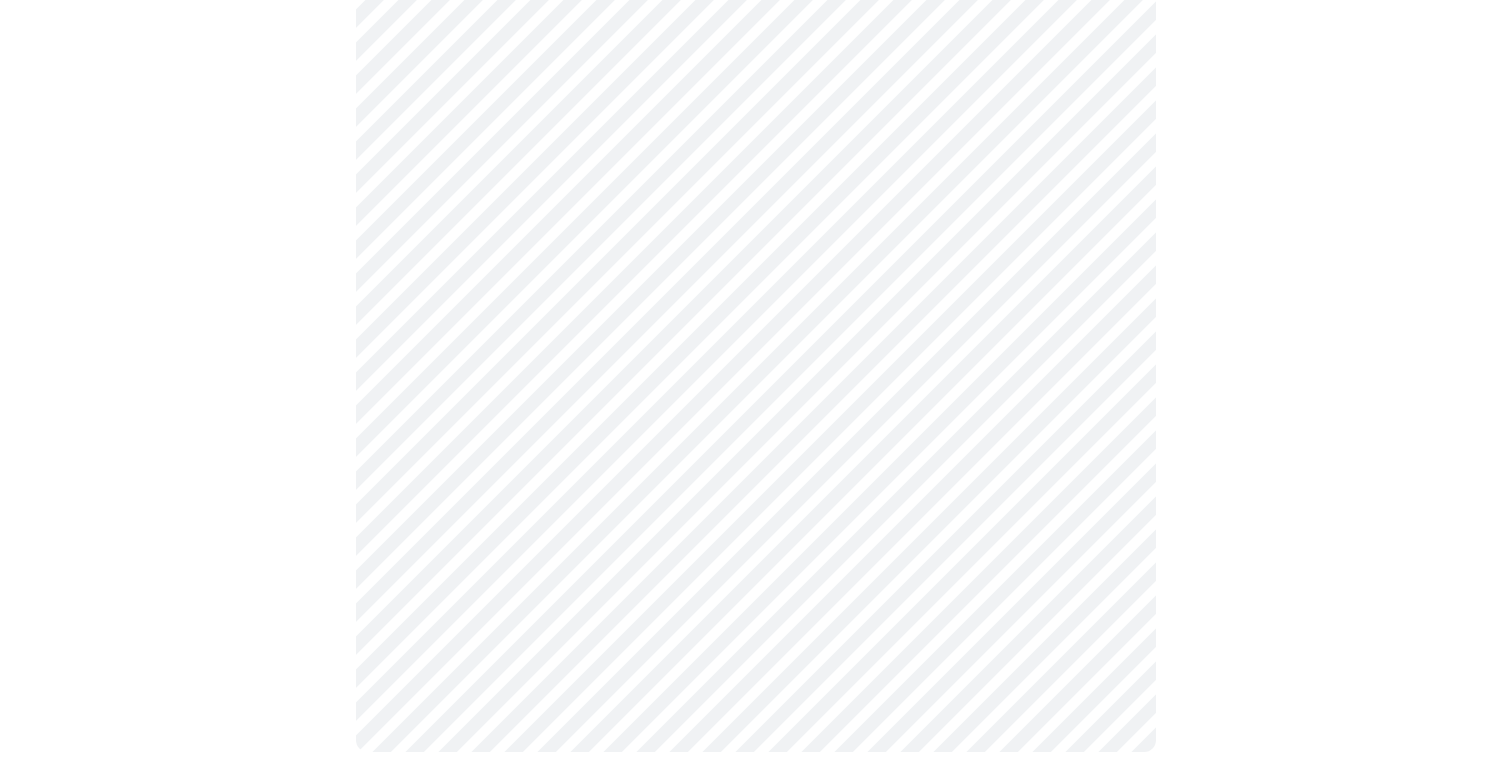 scroll, scrollTop: 0, scrollLeft: 0, axis: both 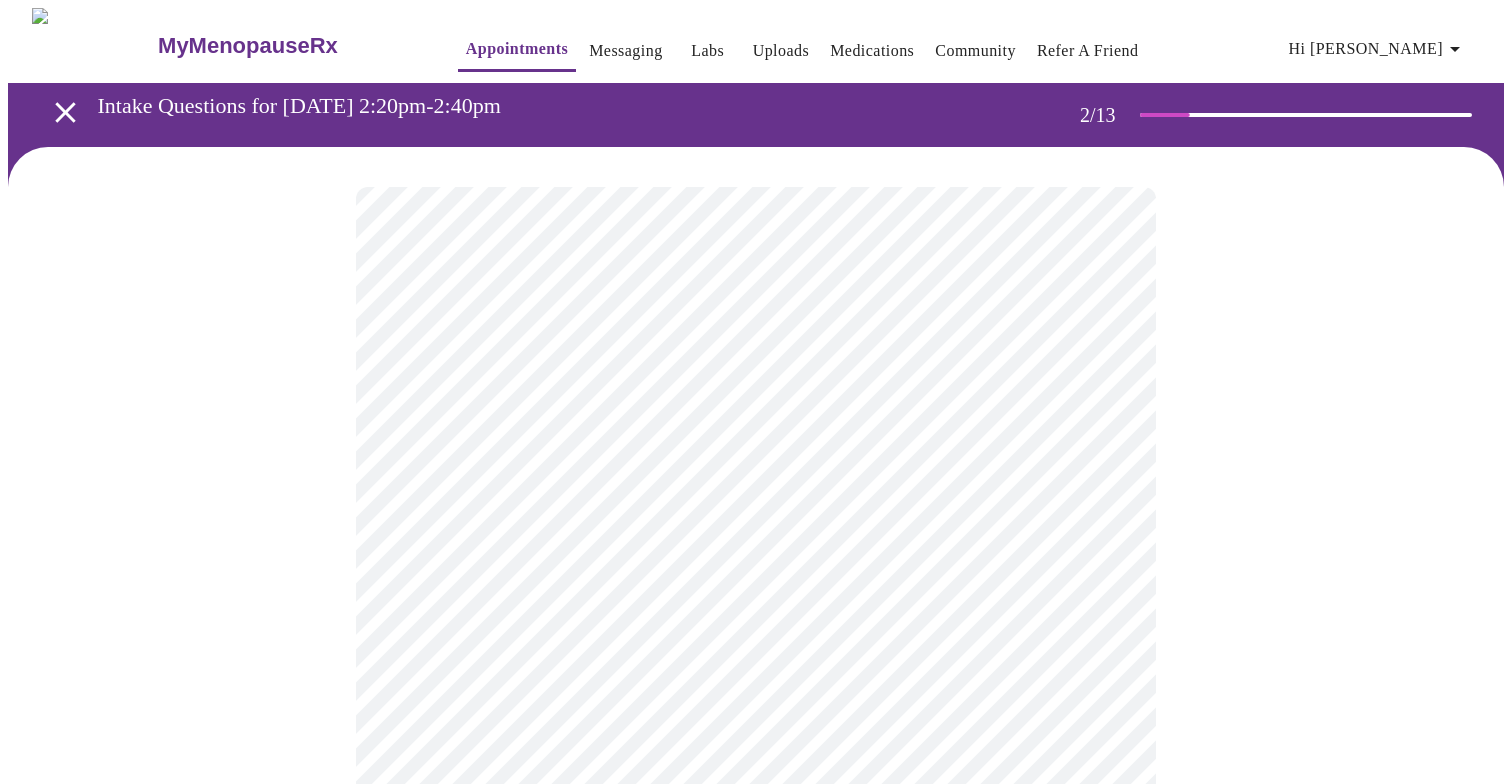 click on "MyMenopauseRx Appointments Messaging Labs Uploads Medications Community Refer a Friend Hi [PERSON_NAME]   Intake Questions for [DATE] 2:20pm-2:40pm 2  /  13 Settings Billing Invoices Log out" at bounding box center (756, 609) 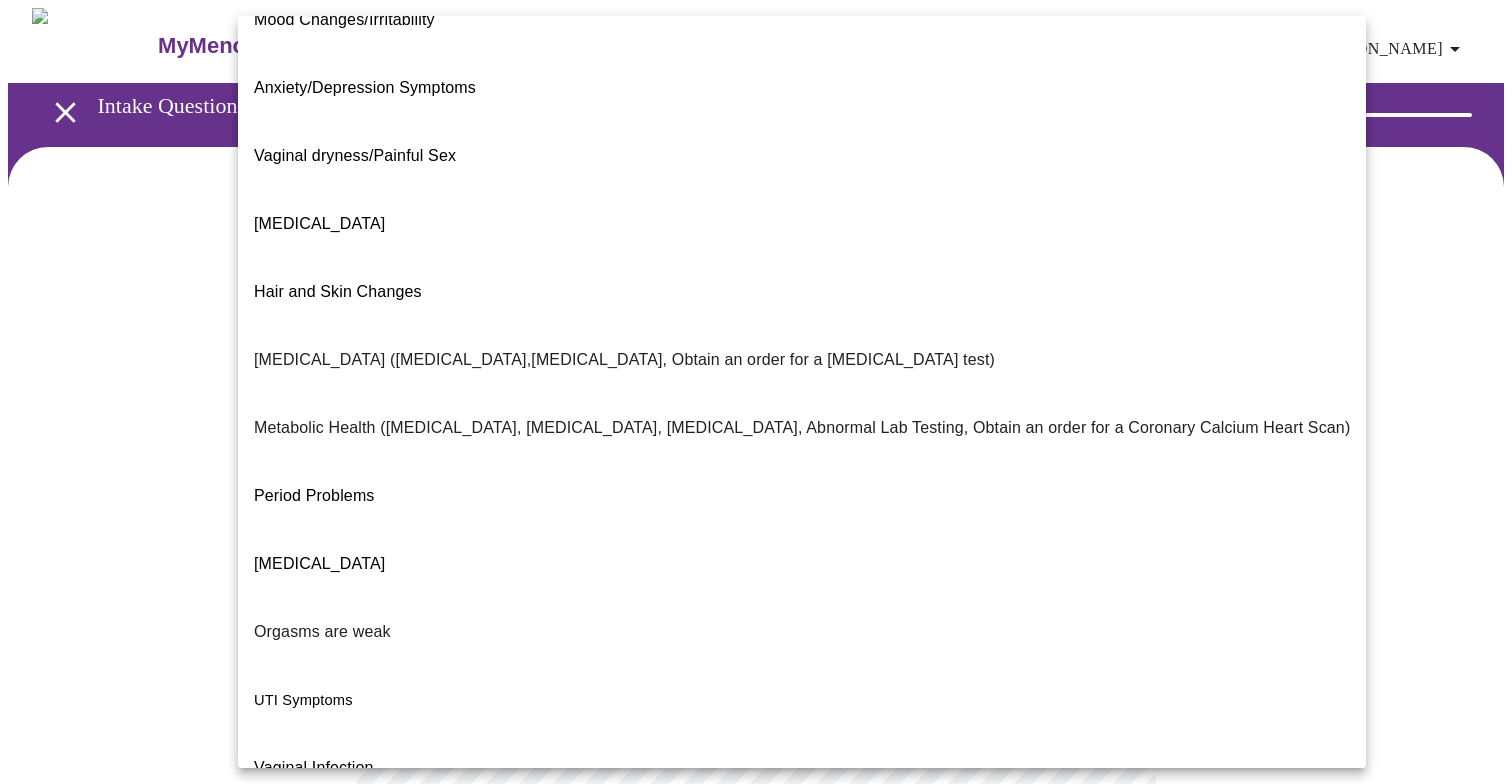scroll, scrollTop: 252, scrollLeft: 0, axis: vertical 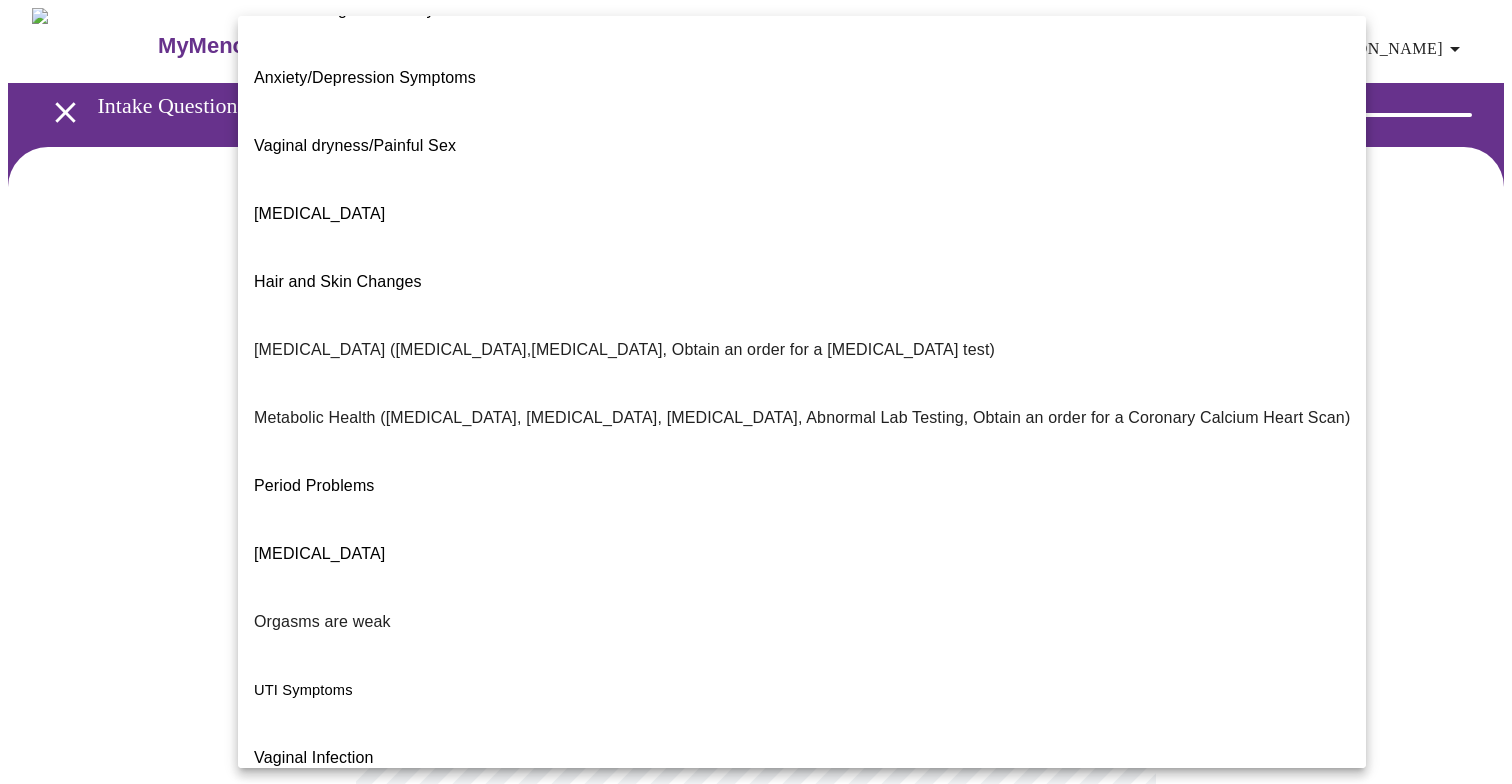 click on "I feel great - just need a refill." at bounding box center (359, 962) 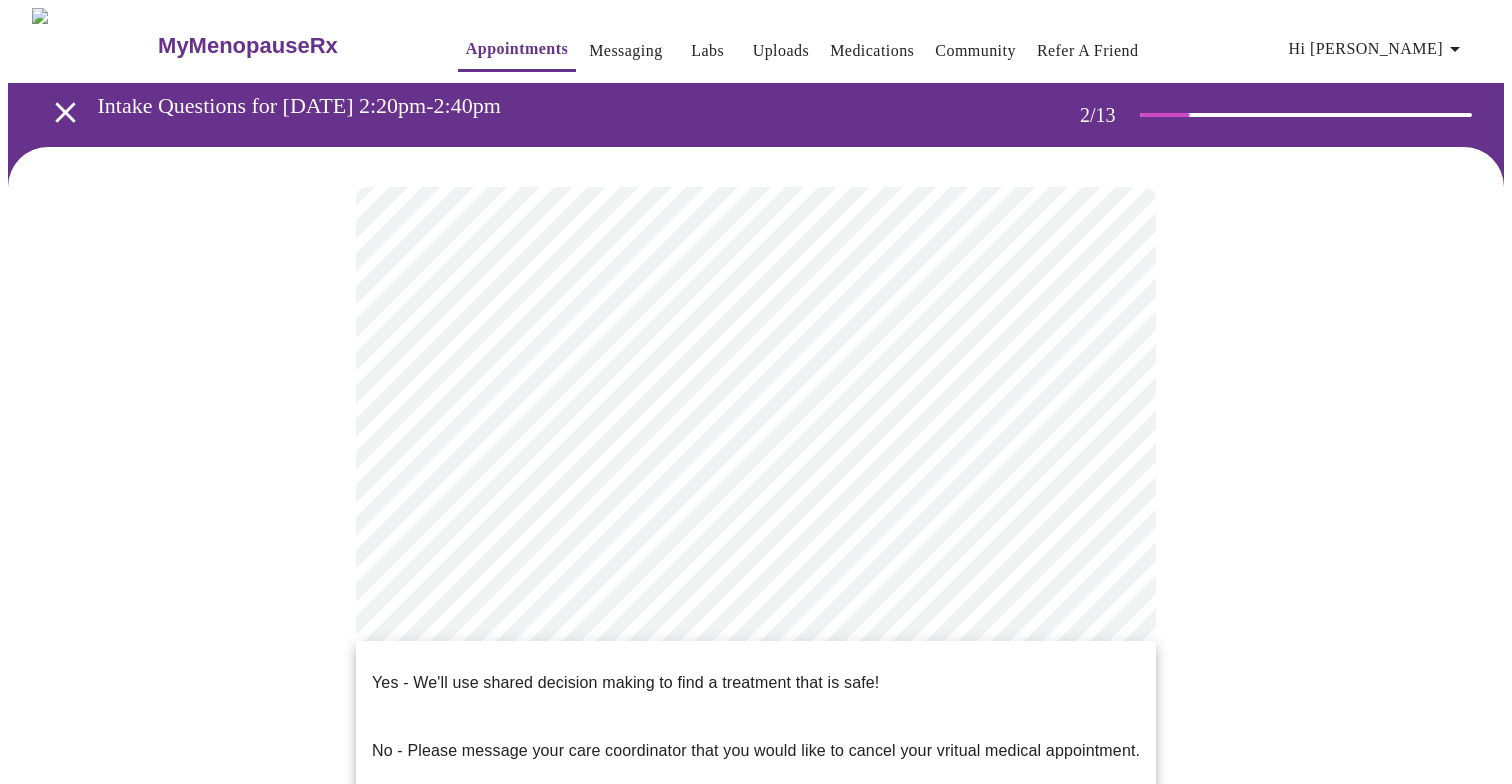 click on "MyMenopauseRx Appointments Messaging Labs Uploads Medications Community Refer a Friend Hi [PERSON_NAME]   Intake Questions for [DATE] 2:20pm-2:40pm 2  /  13 Settings Billing Invoices Log out Yes - We'll use shared decision making to find a treatment that is safe!
No - Please message your care coordinator that you would like to cancel your vritual medical appointment." at bounding box center [756, 603] 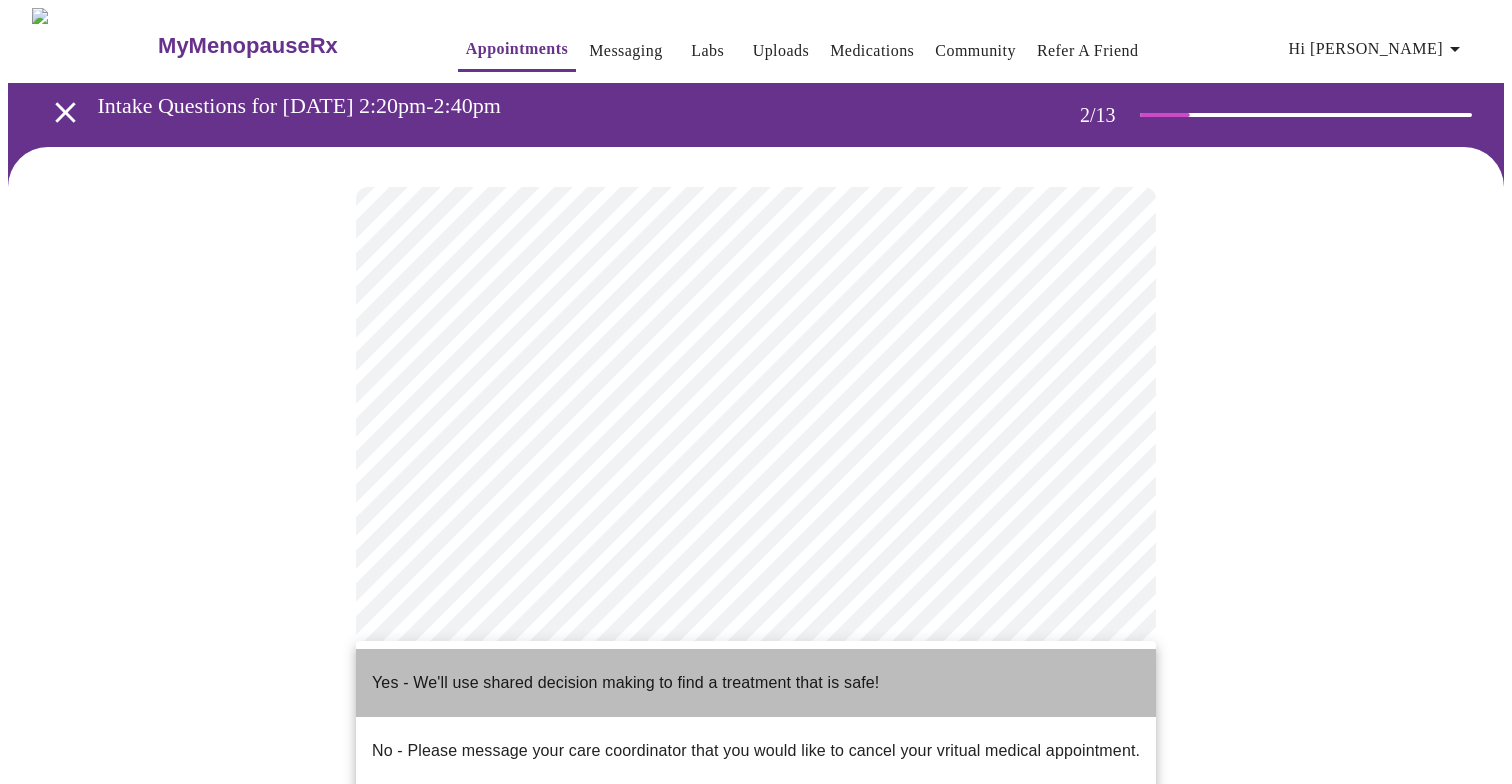 click on "Yes - We'll use shared decision making to find a treatment that is safe!" at bounding box center (625, 683) 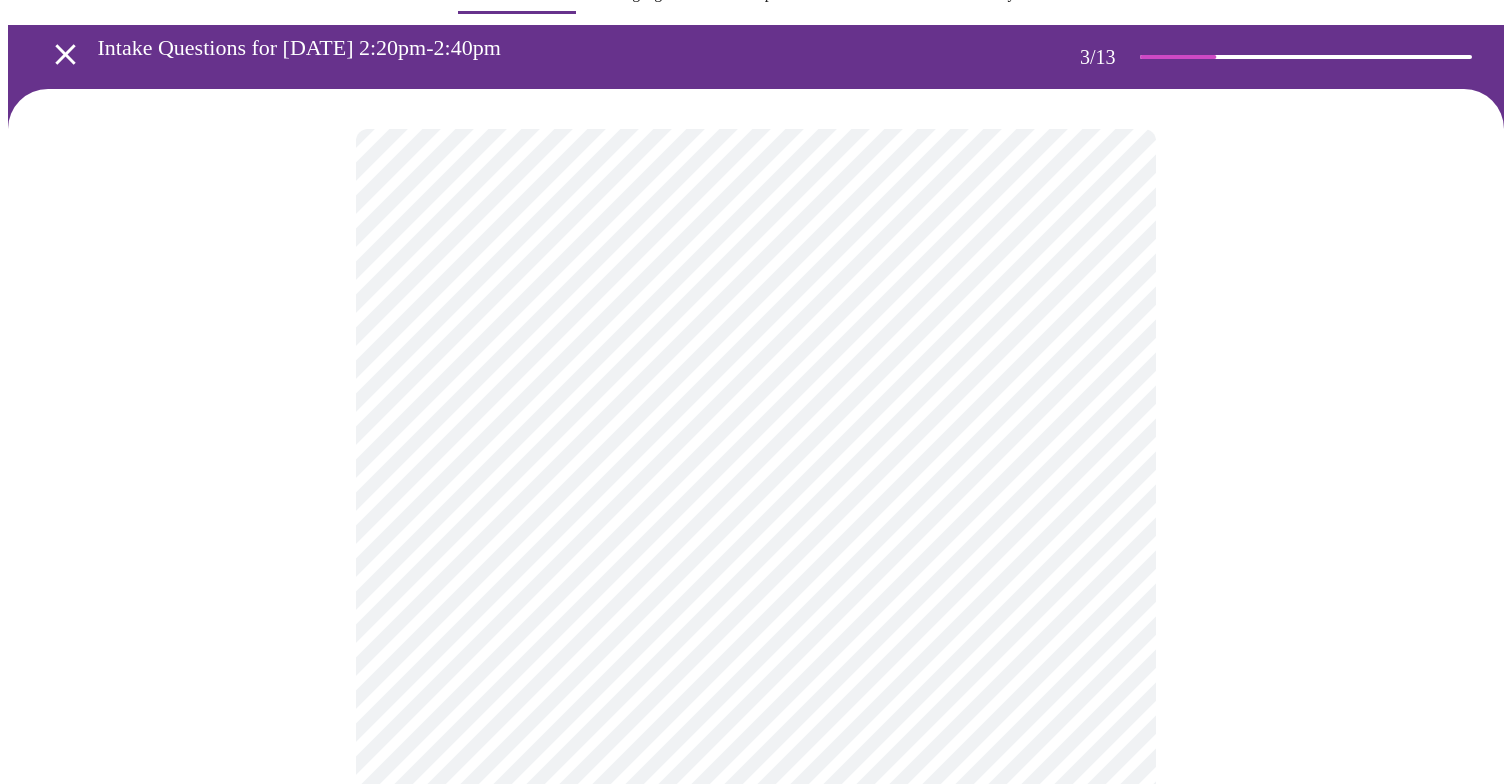 scroll, scrollTop: 61, scrollLeft: 0, axis: vertical 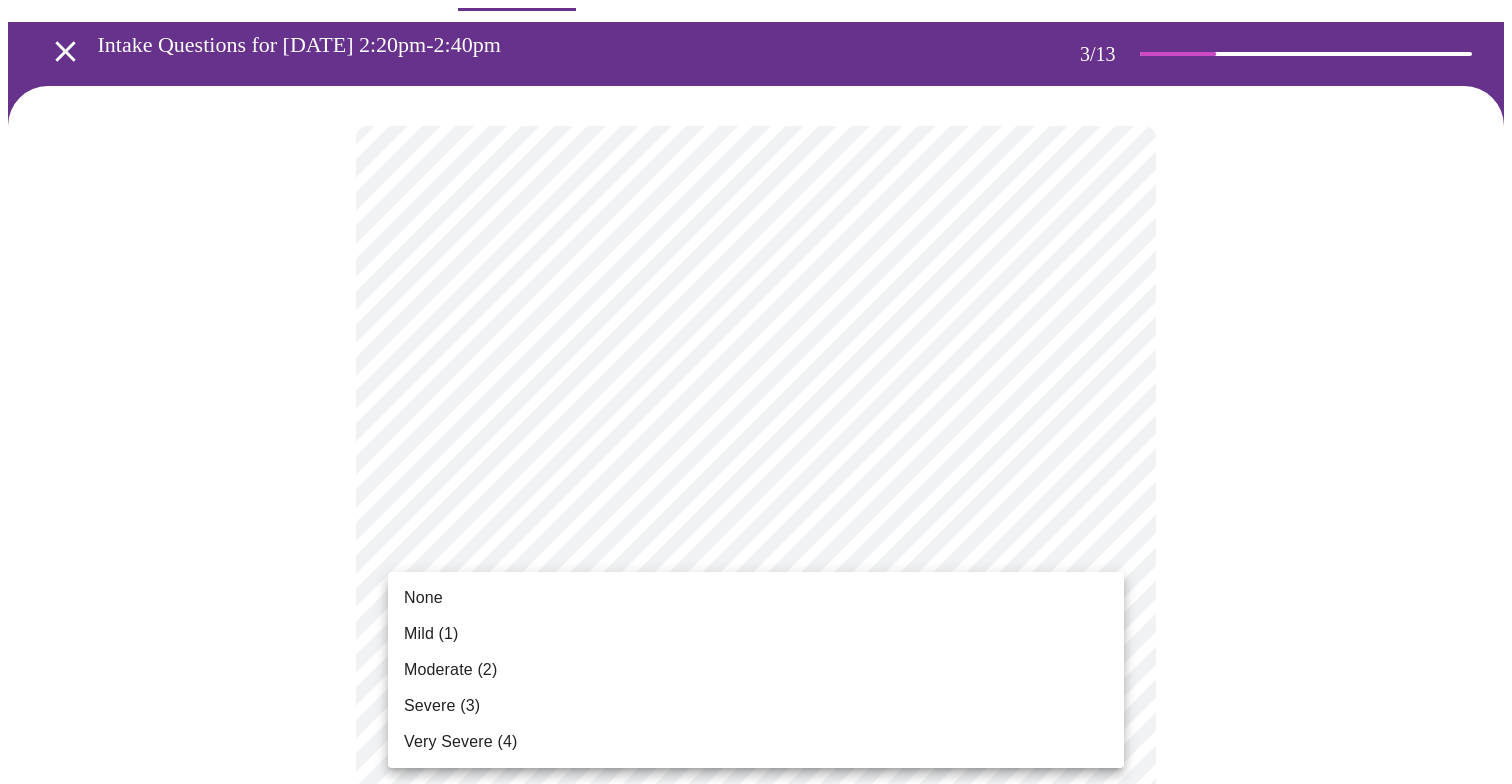 click on "MyMenopauseRx Appointments Messaging Labs Uploads Medications Community Refer a Friend Hi [PERSON_NAME]   Intake Questions for [DATE] 2:20pm-2:40pm 3  /  13 Settings Billing Invoices Log out None Mild (1) Moderate (2) Severe (3) Very Severe (4)" at bounding box center (756, 1298) 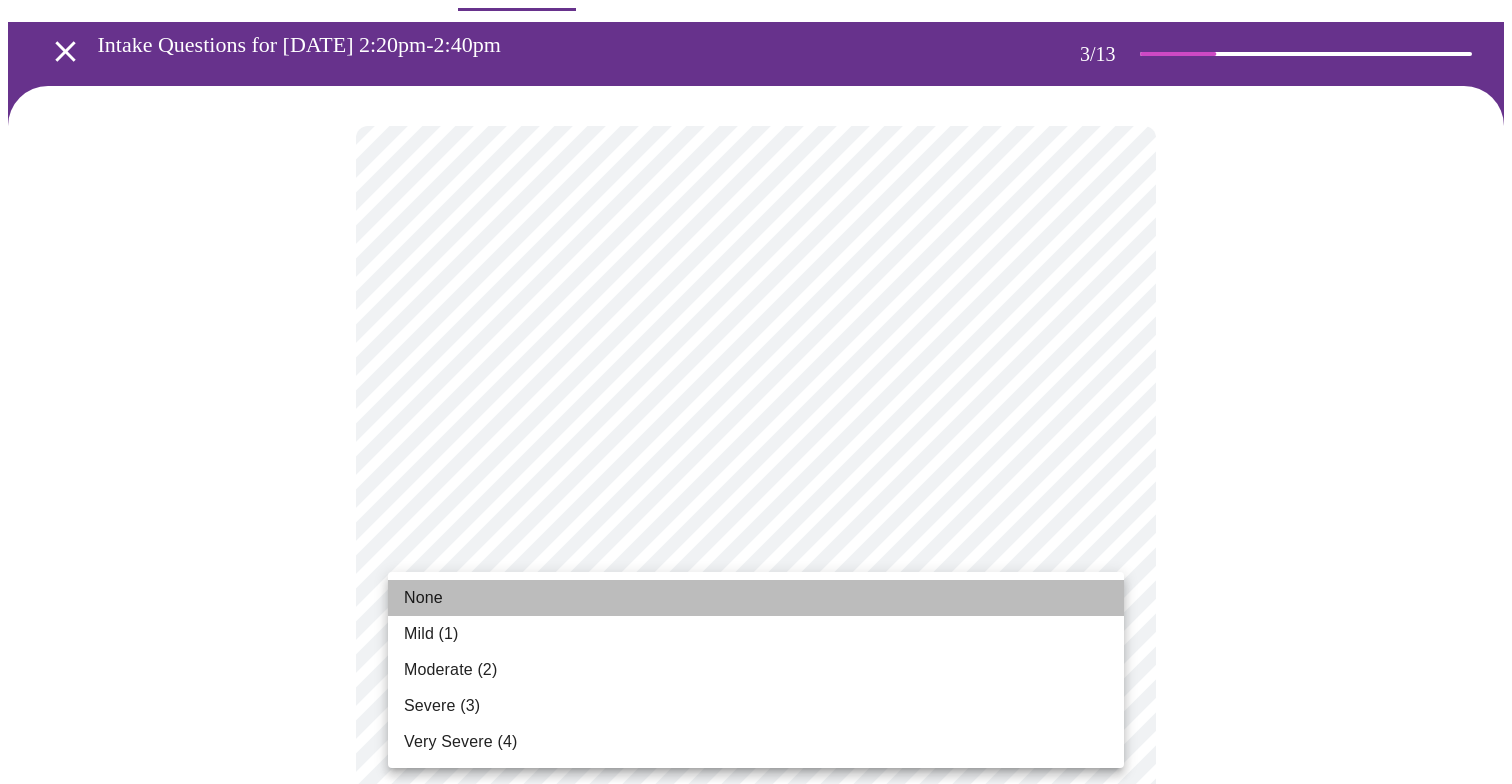 click on "None" at bounding box center (756, 598) 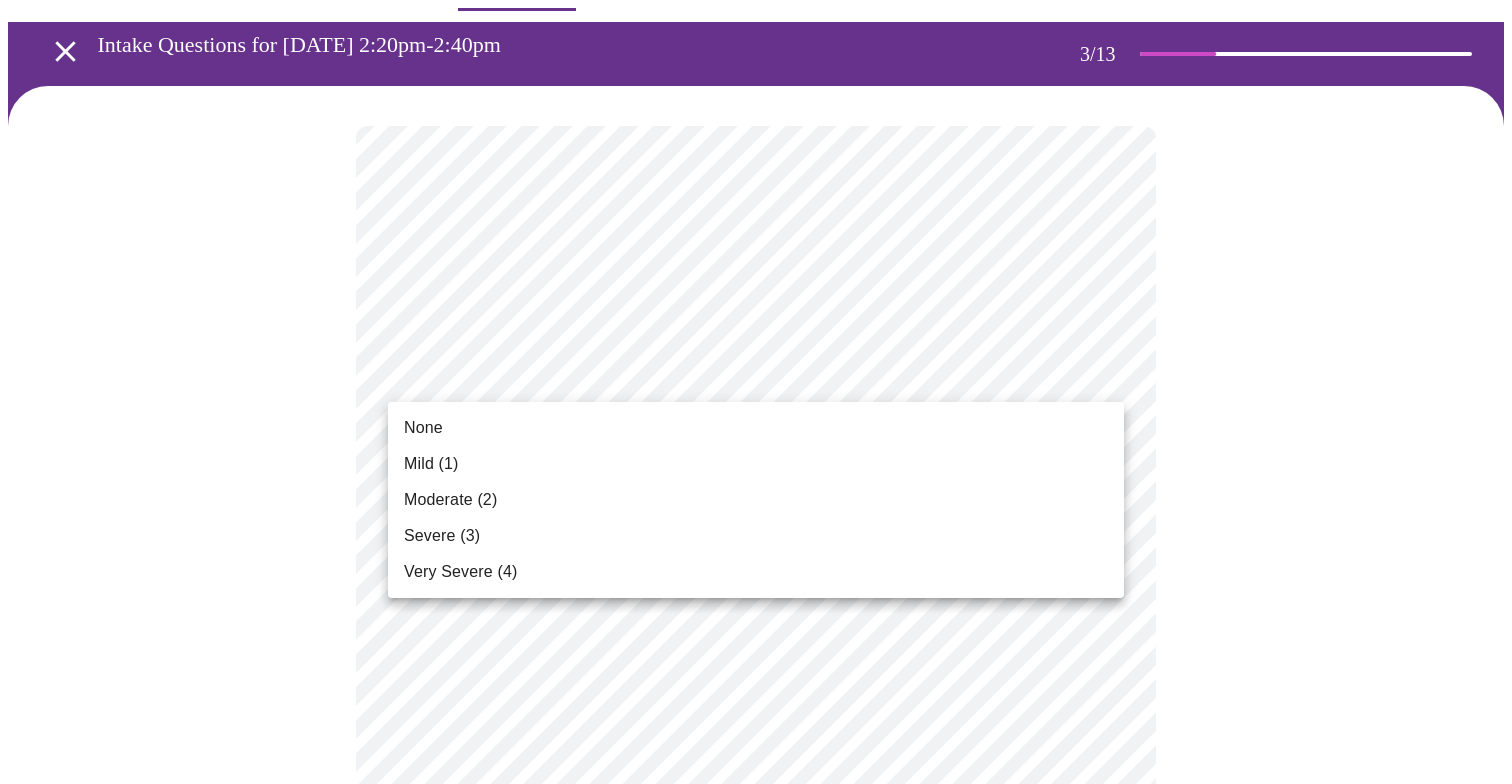 click on "MyMenopauseRx Appointments Messaging Labs Uploads Medications Community Refer a Friend Hi [PERSON_NAME]   Intake Questions for [DATE] 2:20pm-2:40pm 3  /  13 Settings Billing Invoices Log out None Mild (1) Moderate (2) Severe (3)  Very Severe (4)" at bounding box center [756, 1263] 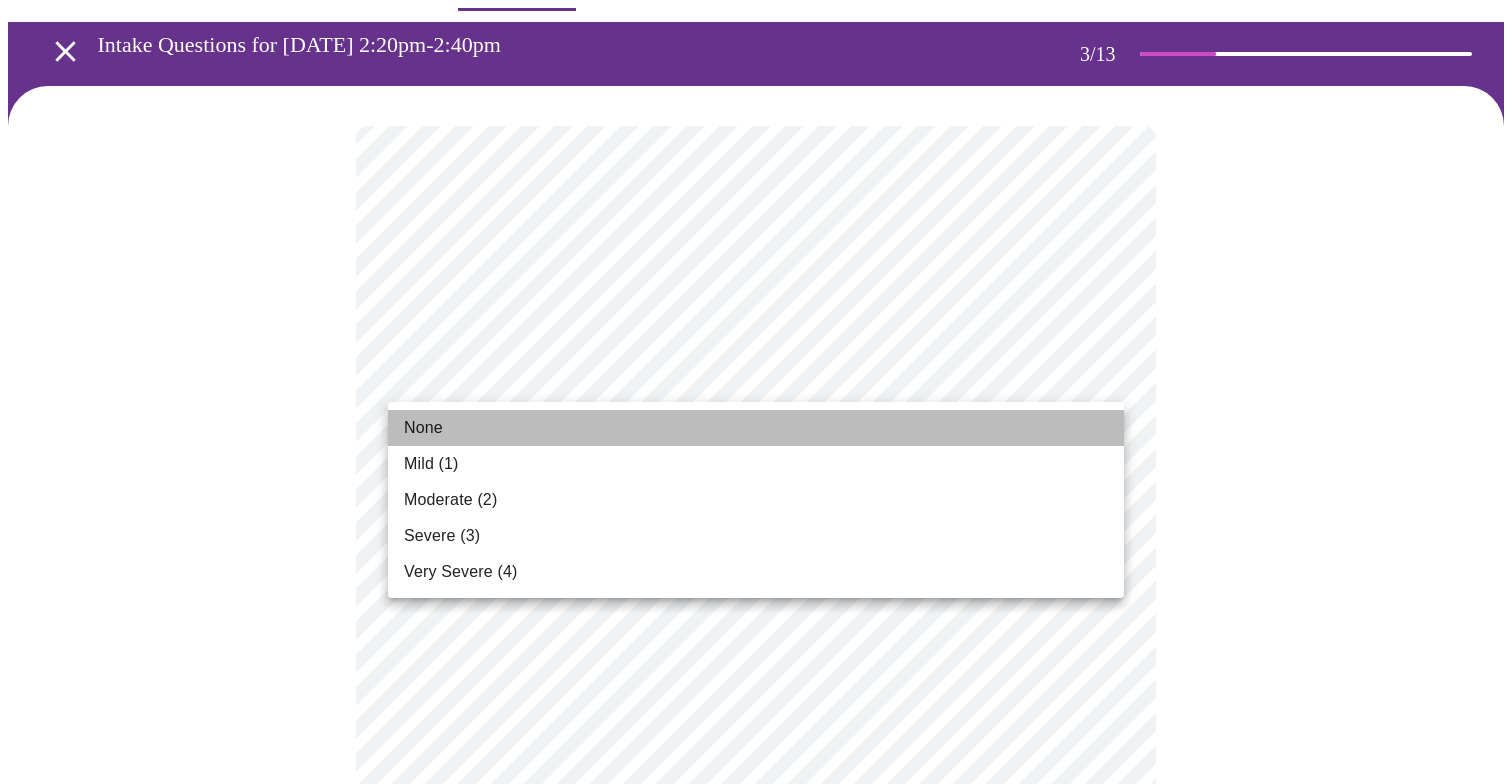 click on "None" at bounding box center (756, 428) 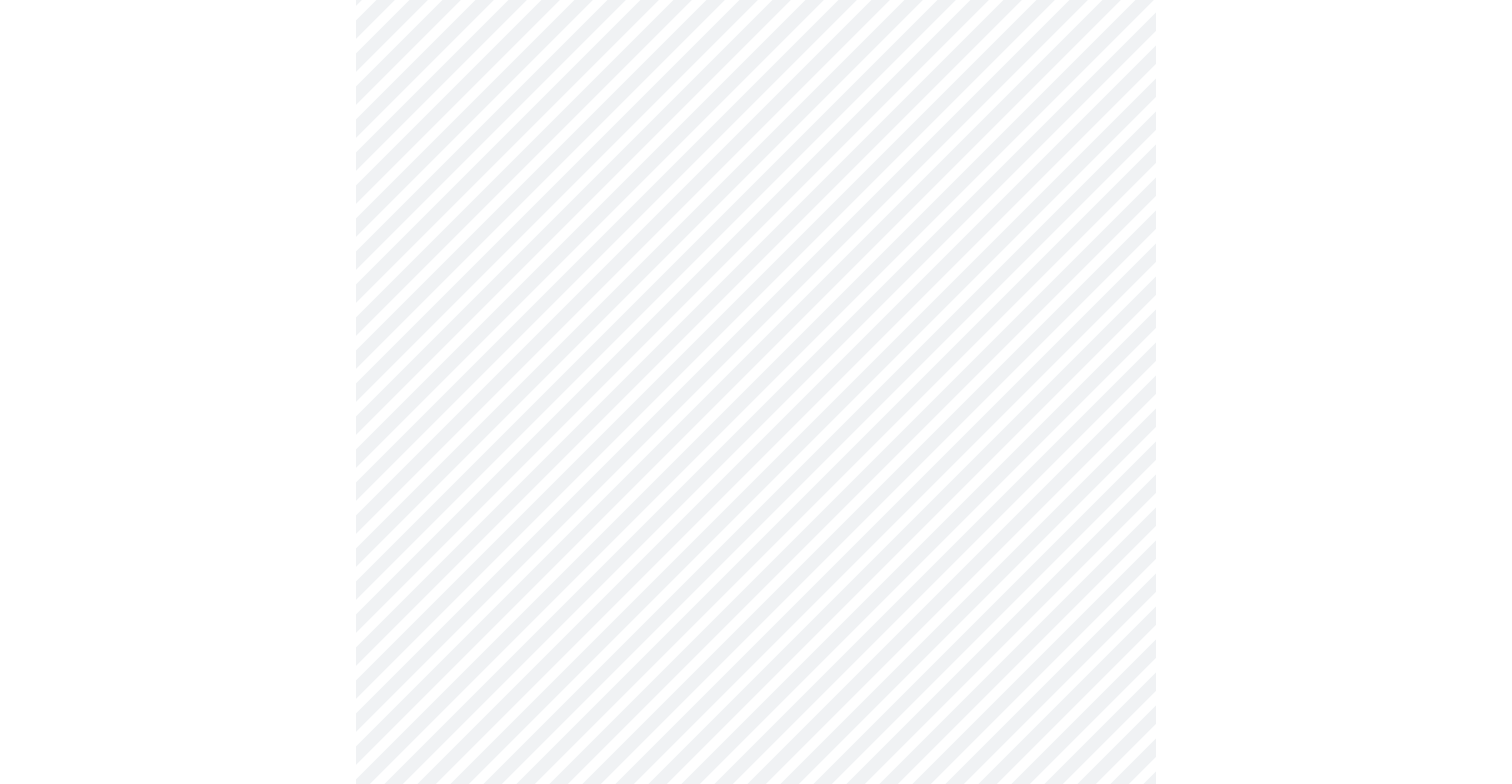 scroll, scrollTop: 244, scrollLeft: 0, axis: vertical 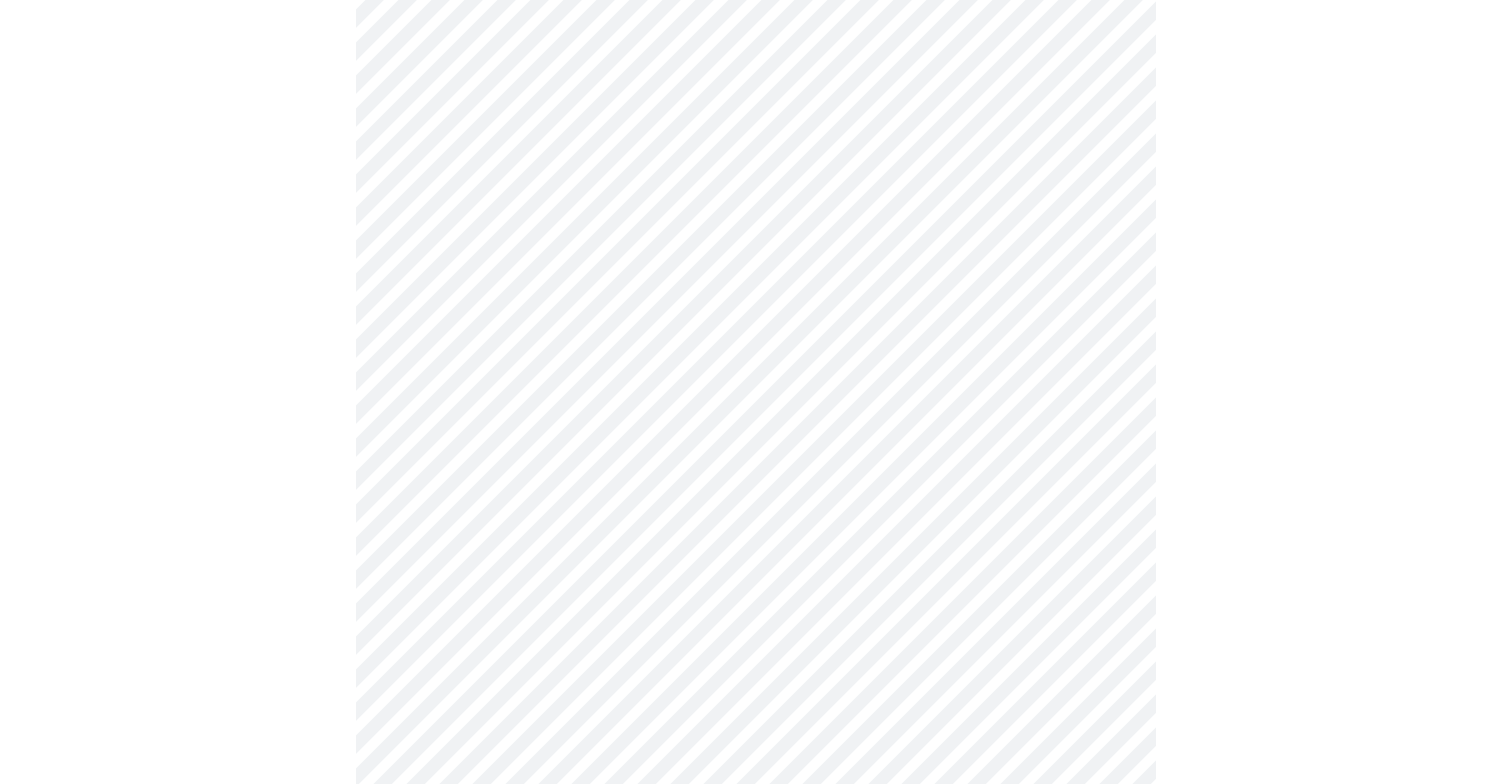 click on "MyMenopauseRx Appointments Messaging Labs Uploads Medications Community Refer a Friend Hi [PERSON_NAME]   Intake Questions for [DATE] 2:20pm-2:40pm 3  /  13 Settings Billing Invoices Log out" at bounding box center (756, 1066) 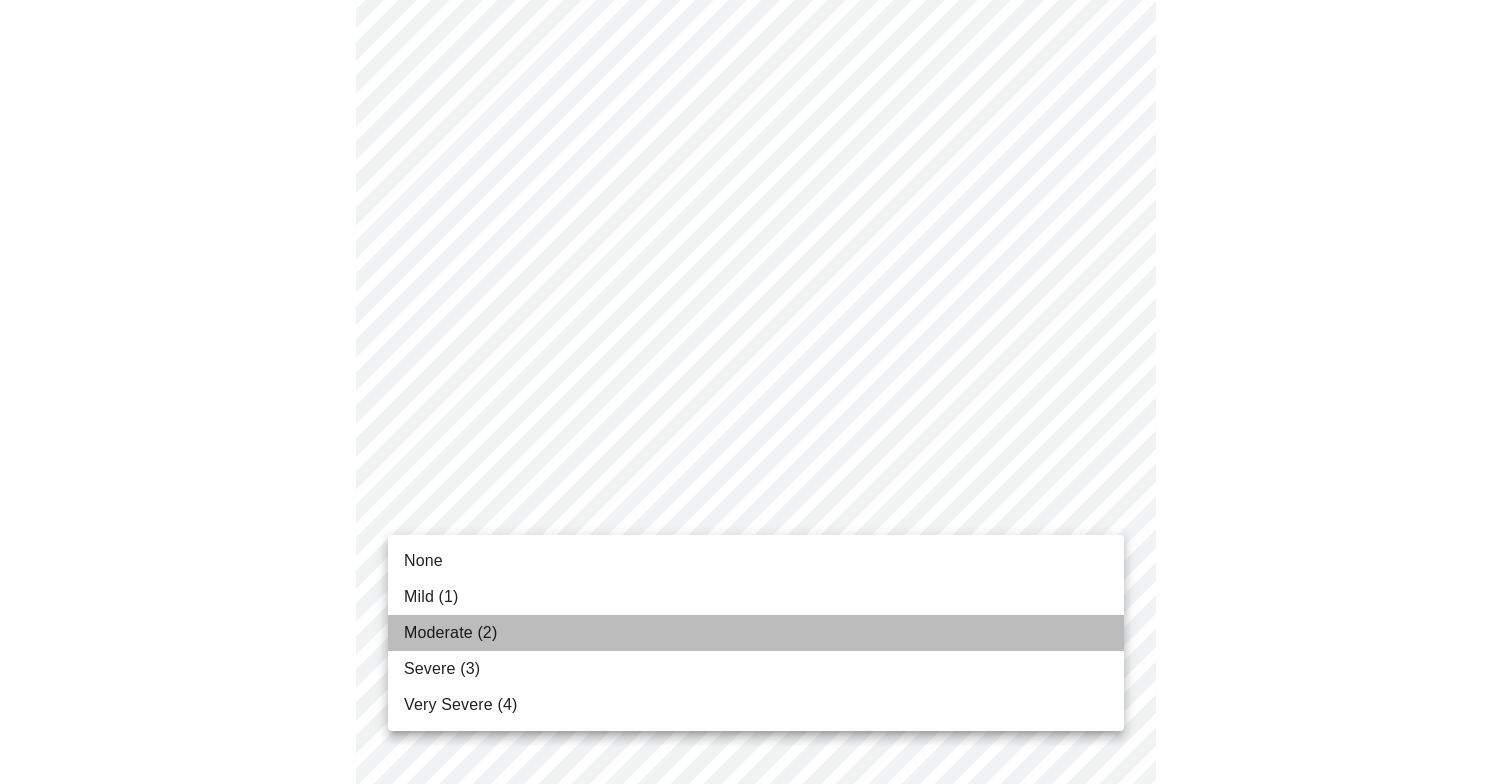 click on "Moderate (2)" at bounding box center (756, 633) 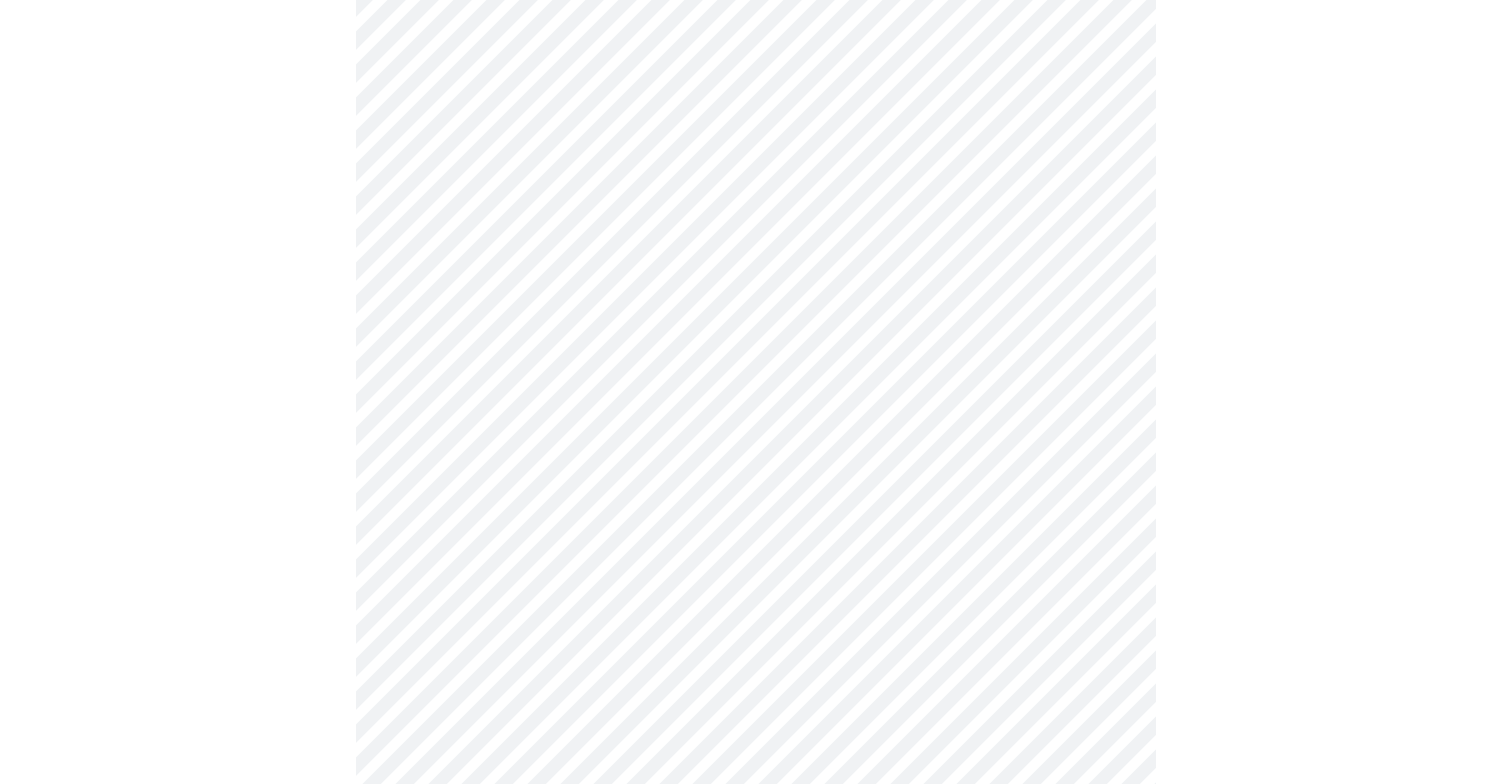 scroll, scrollTop: 493, scrollLeft: 0, axis: vertical 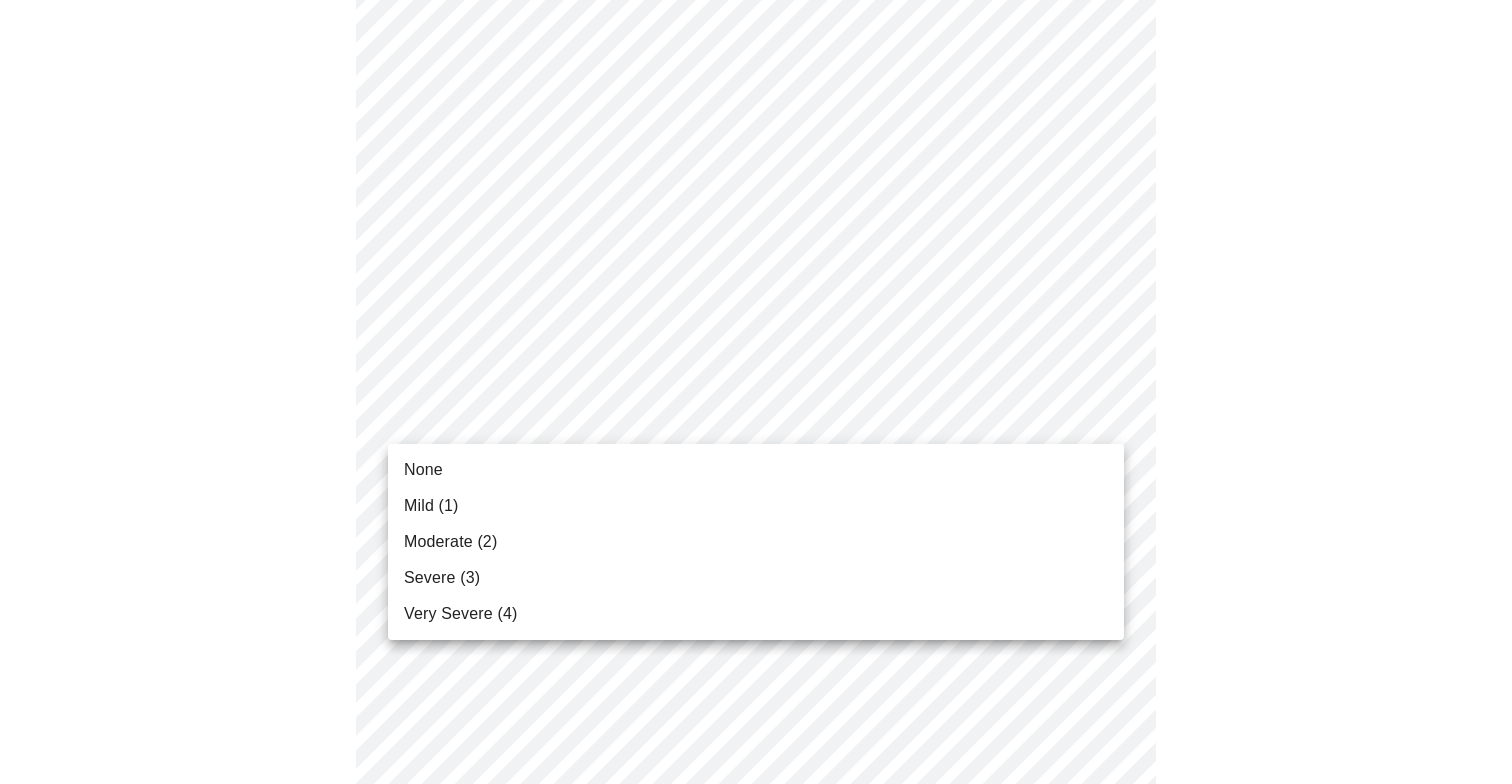 click on "MyMenopauseRx Appointments Messaging Labs Uploads Medications Community Refer a Friend Hi [PERSON_NAME]   Intake Questions for [DATE] 2:20pm-2:40pm 3  /  13 Settings Billing Invoices Log out None Mild (1) Moderate (2) Severe (3) Very Severe (4)" at bounding box center [756, 803] 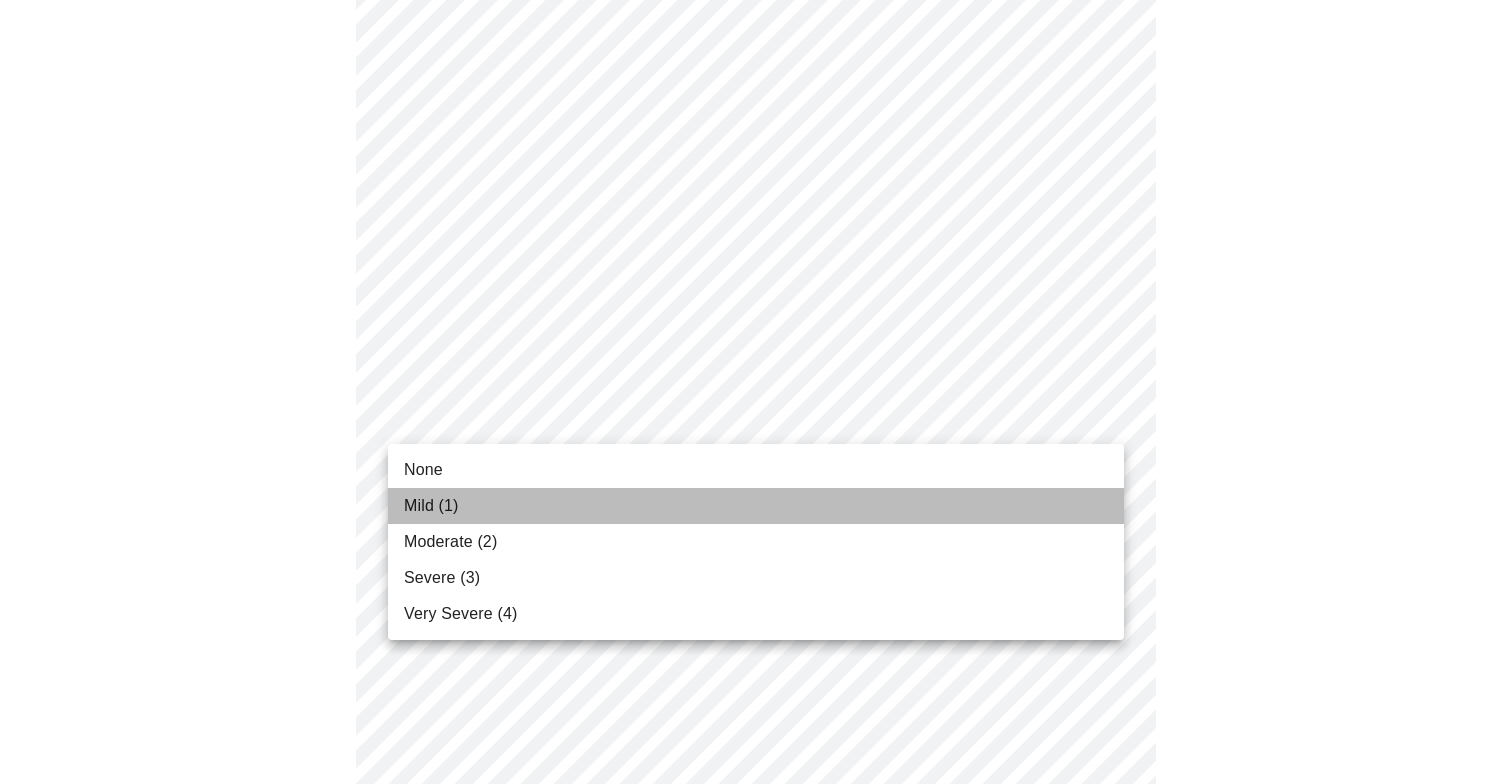 click on "Mild (1)" at bounding box center [756, 506] 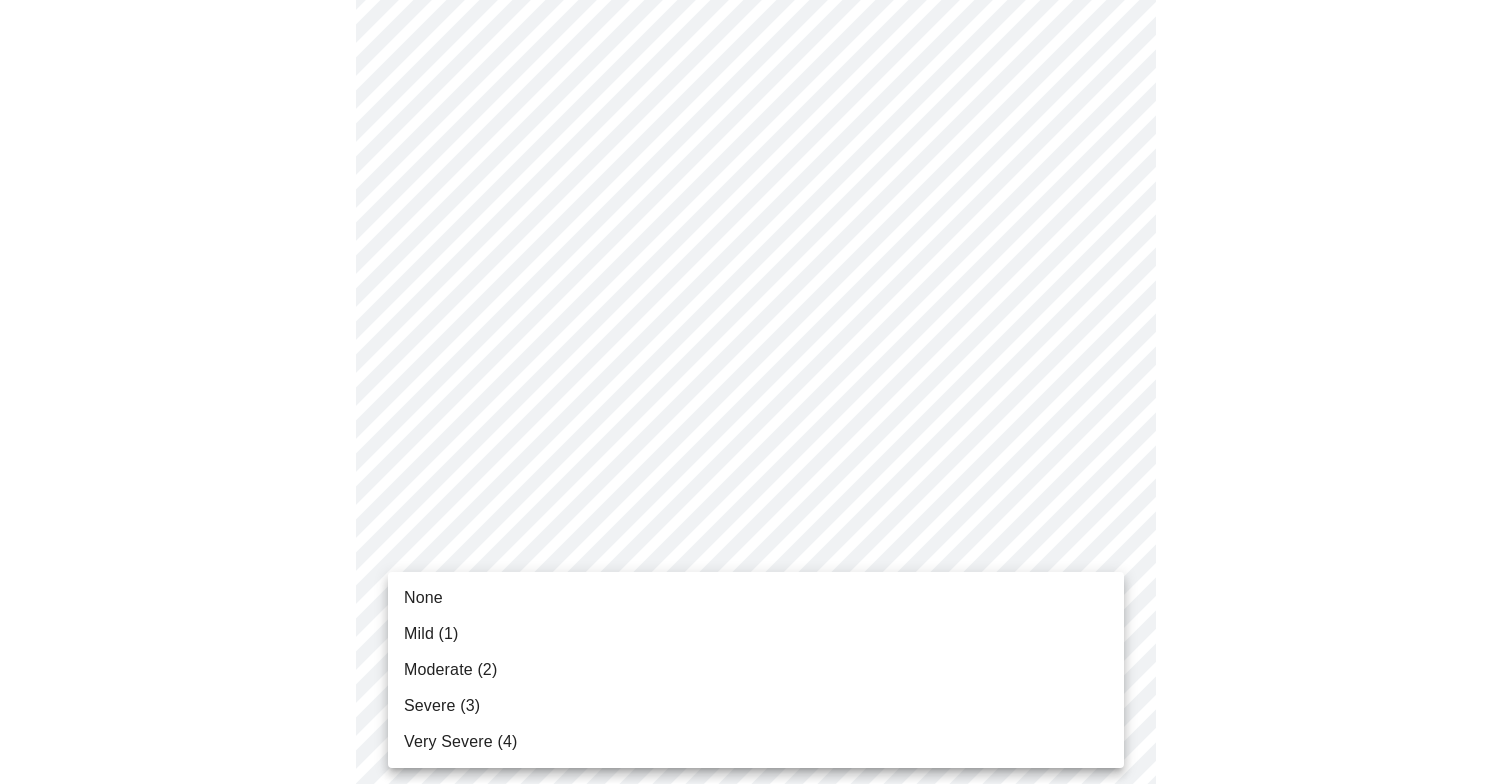 click on "MyMenopauseRx Appointments Messaging Labs Uploads Medications Community Refer a Friend Hi [PERSON_NAME]   Intake Questions for [DATE] 2:20pm-2:40pm 3  /  13 Settings Billing Invoices Log out None Mild (1) Moderate (2) Severe (3) Very Severe (4)" at bounding box center [756, 789] 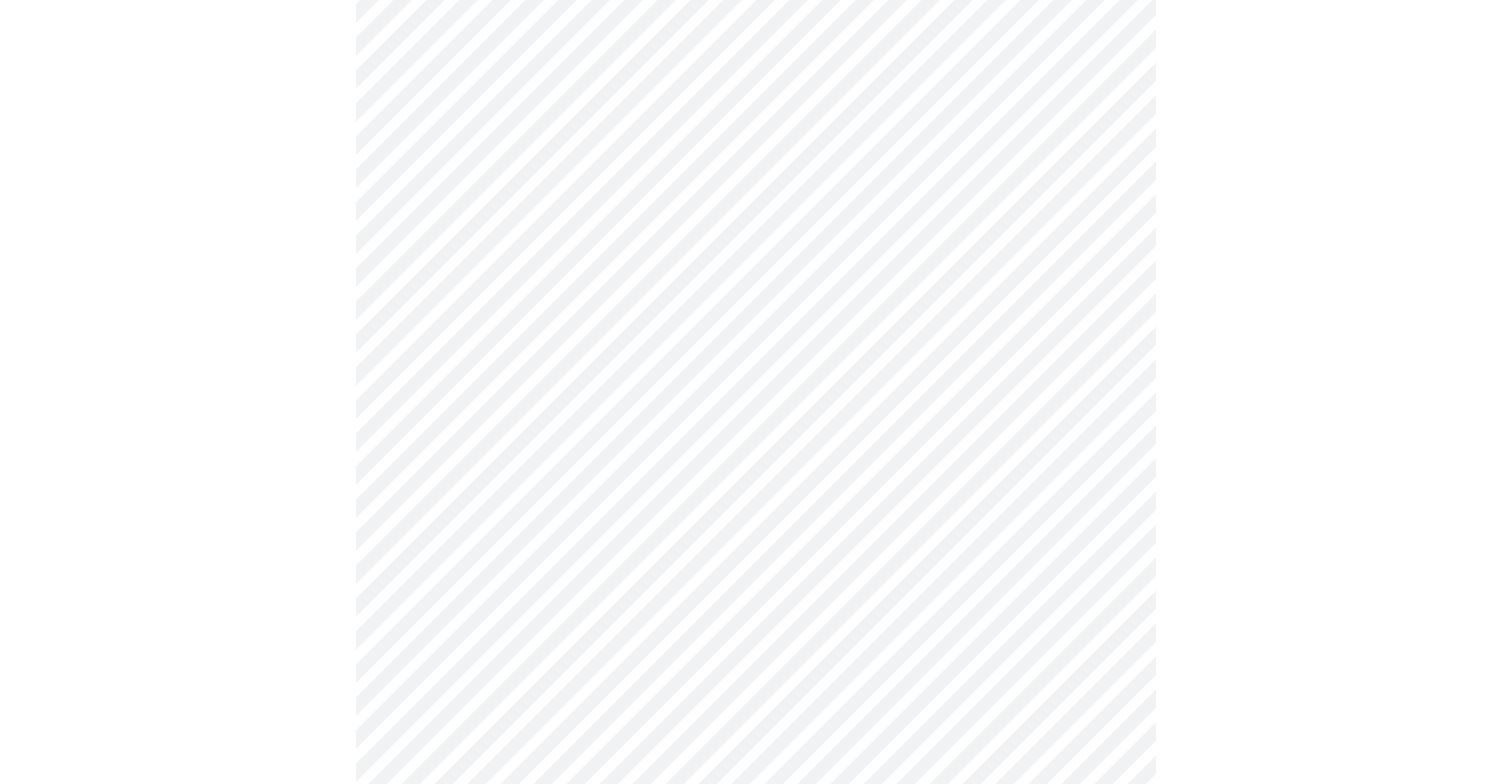 scroll, scrollTop: 695, scrollLeft: 0, axis: vertical 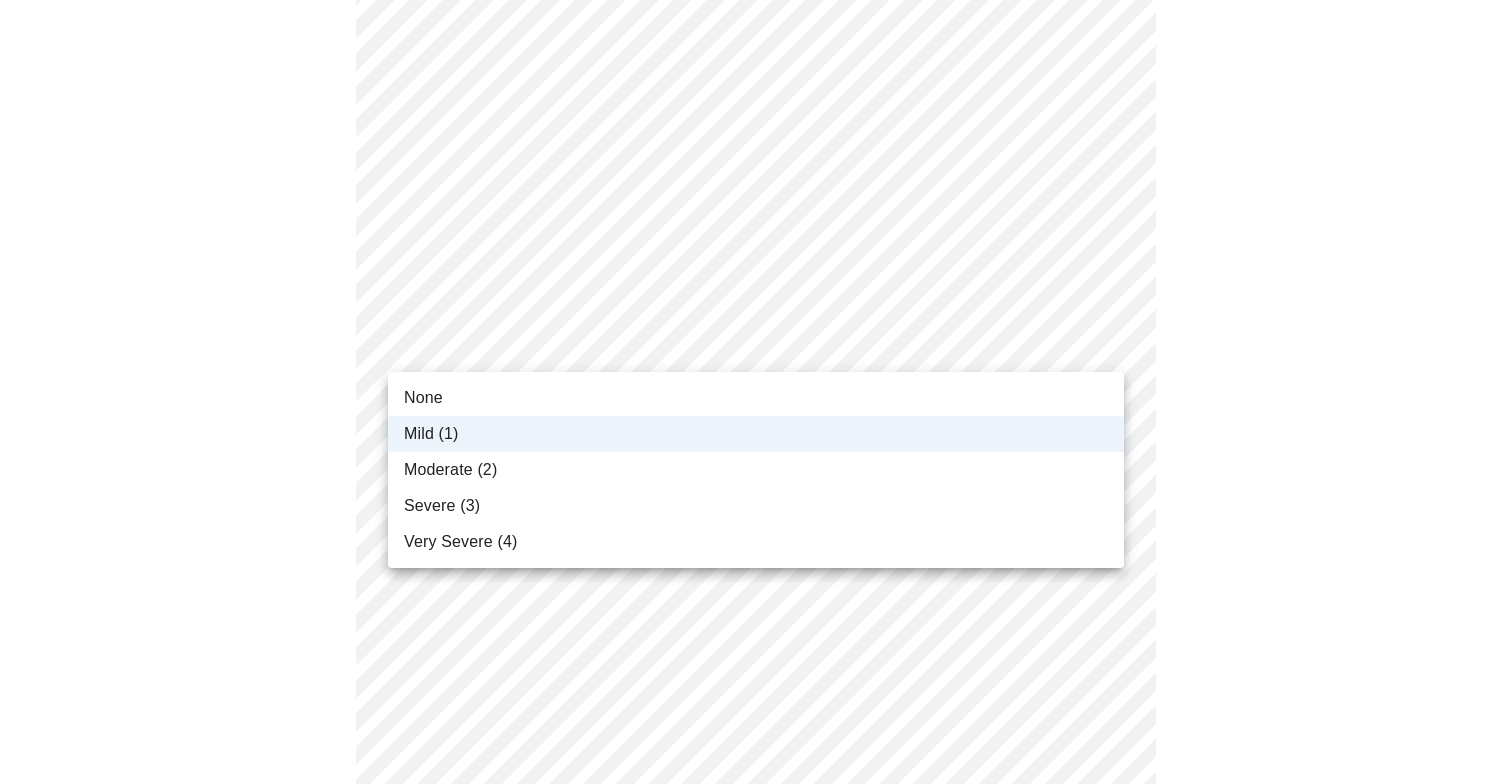 click on "MyMenopauseRx Appointments Messaging Labs Uploads Medications Community Refer a Friend Hi [PERSON_NAME]   Intake Questions for [DATE] 2:20pm-2:40pm 3  /  13 Settings Billing Invoices Log out None Mild (1) Moderate (2) Severe (3) Very Severe (4)" at bounding box center [756, 573] 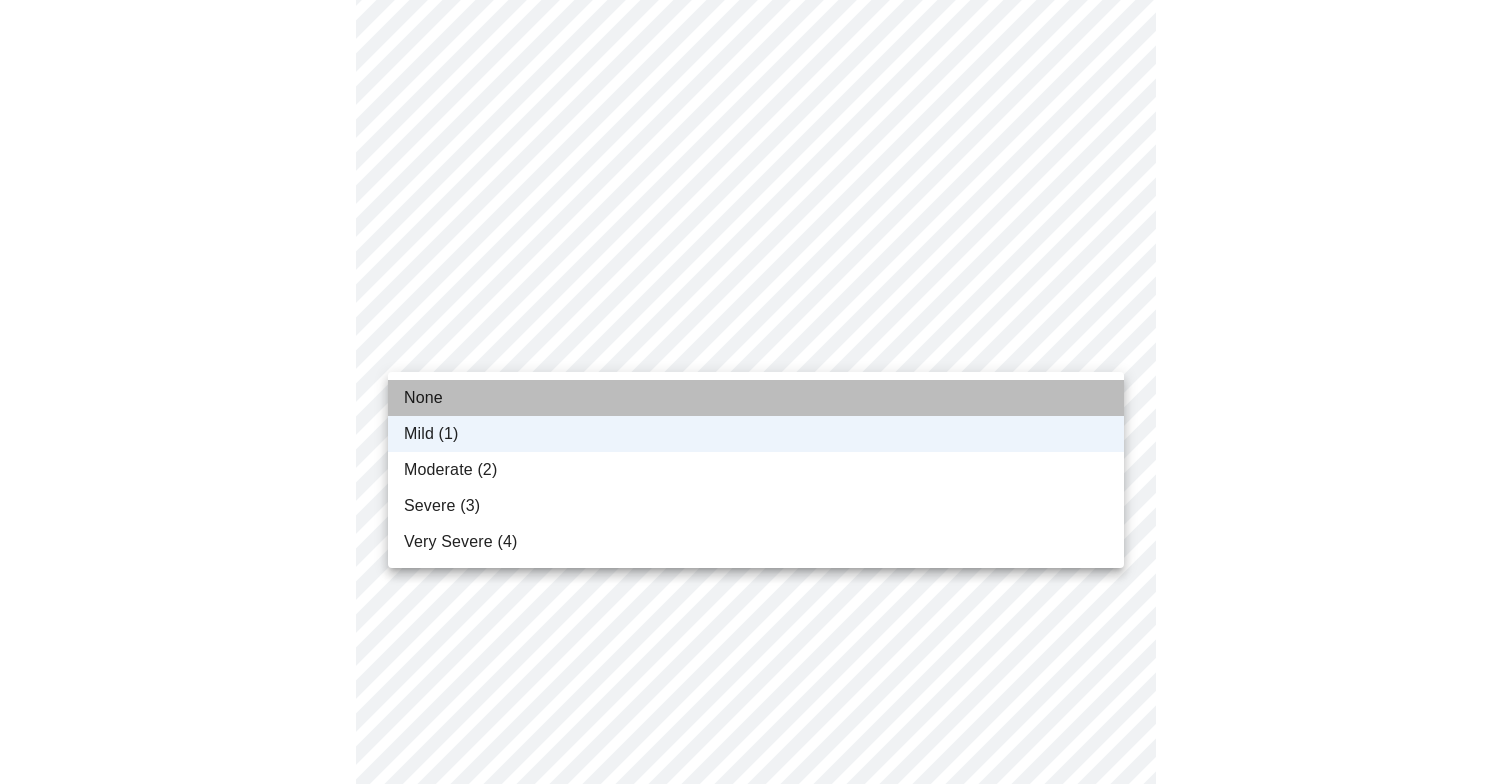 click on "None" at bounding box center (756, 398) 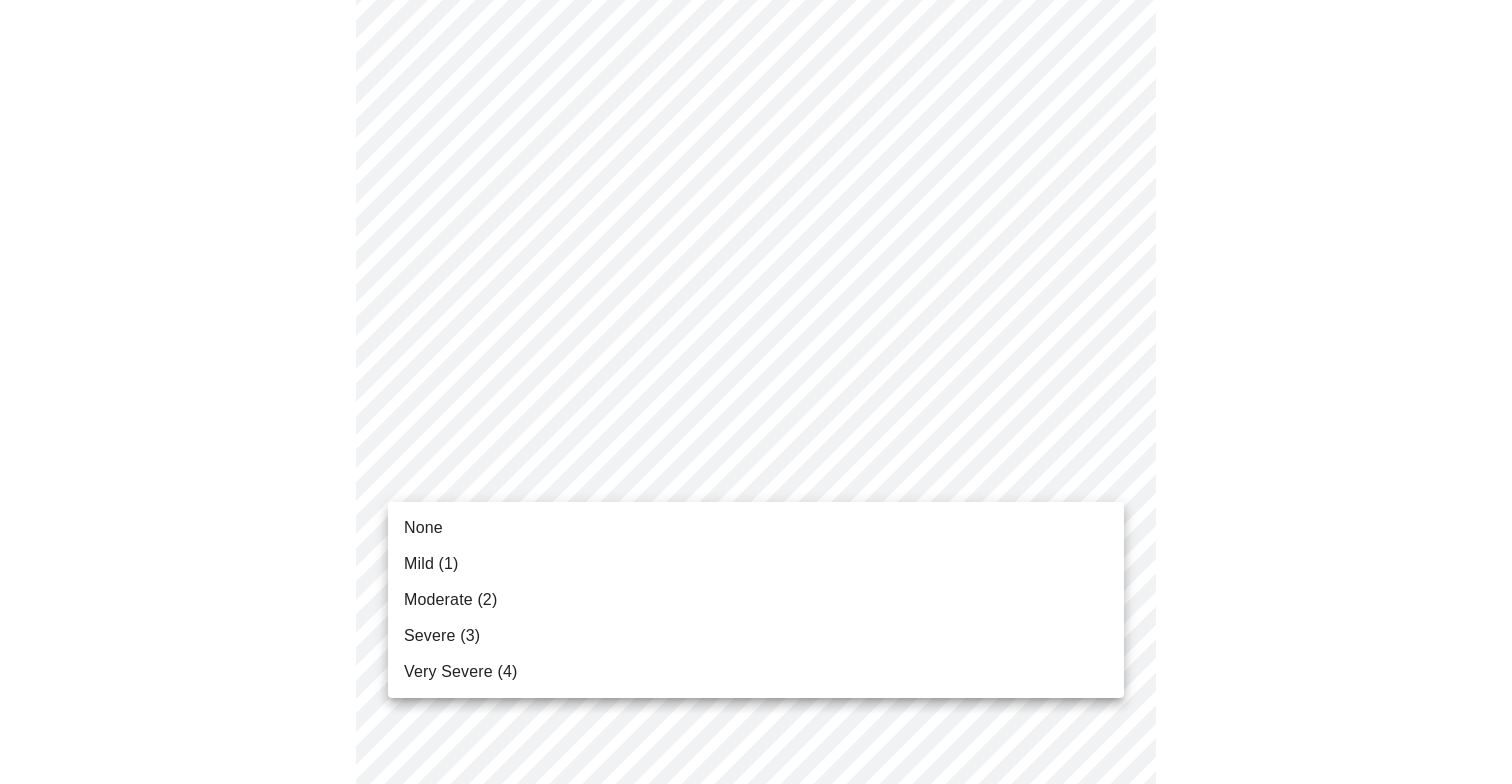 click on "MyMenopauseRx Appointments Messaging Labs Uploads Medications Community Refer a Friend Hi [PERSON_NAME]   Intake Questions for [DATE] 2:20pm-2:40pm 3  /  13 Settings Billing Invoices Log out None Mild (1) Moderate (2) Severe (3) Very Severe (4)" at bounding box center [756, 573] 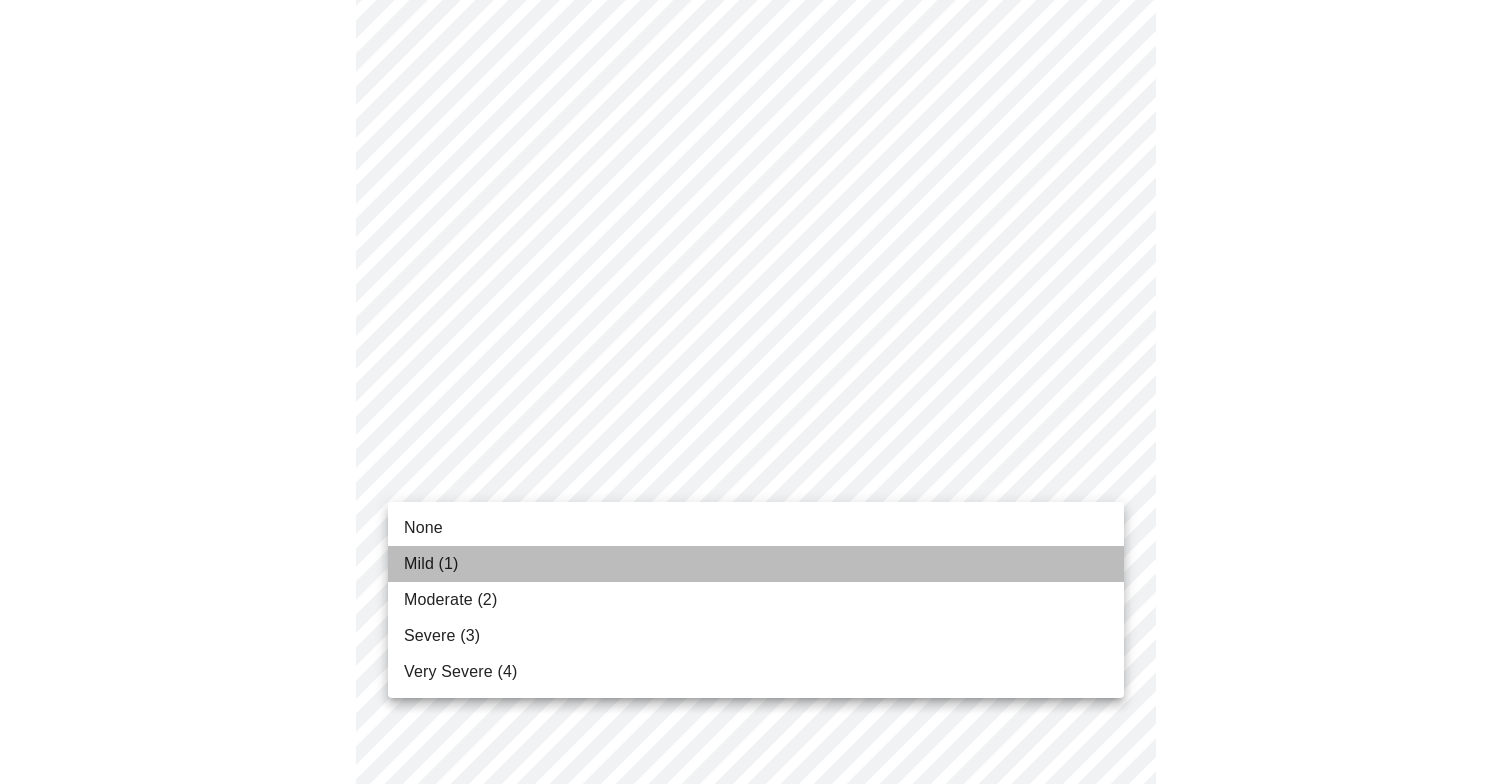click on "Mild (1)" at bounding box center (756, 564) 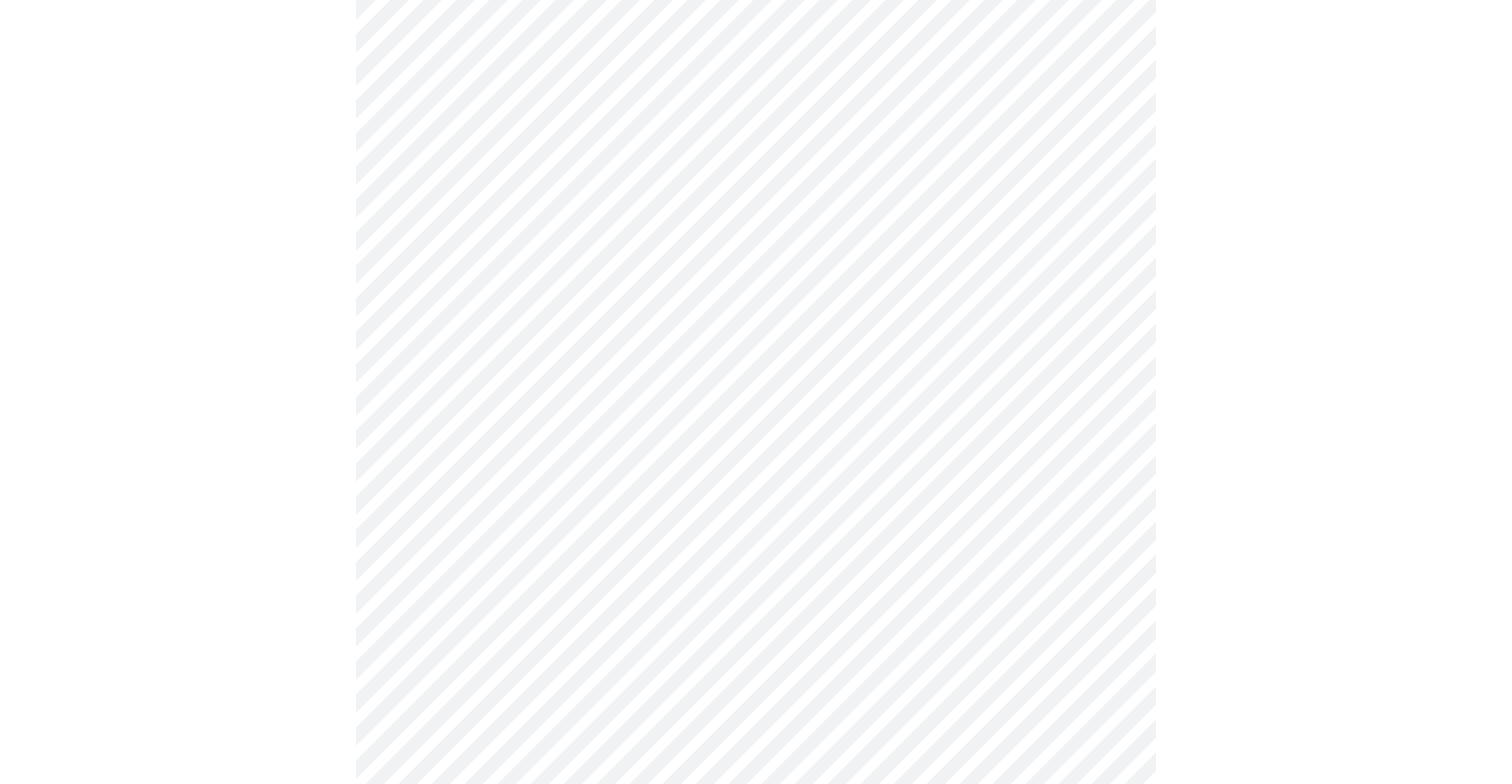 scroll, scrollTop: 848, scrollLeft: 0, axis: vertical 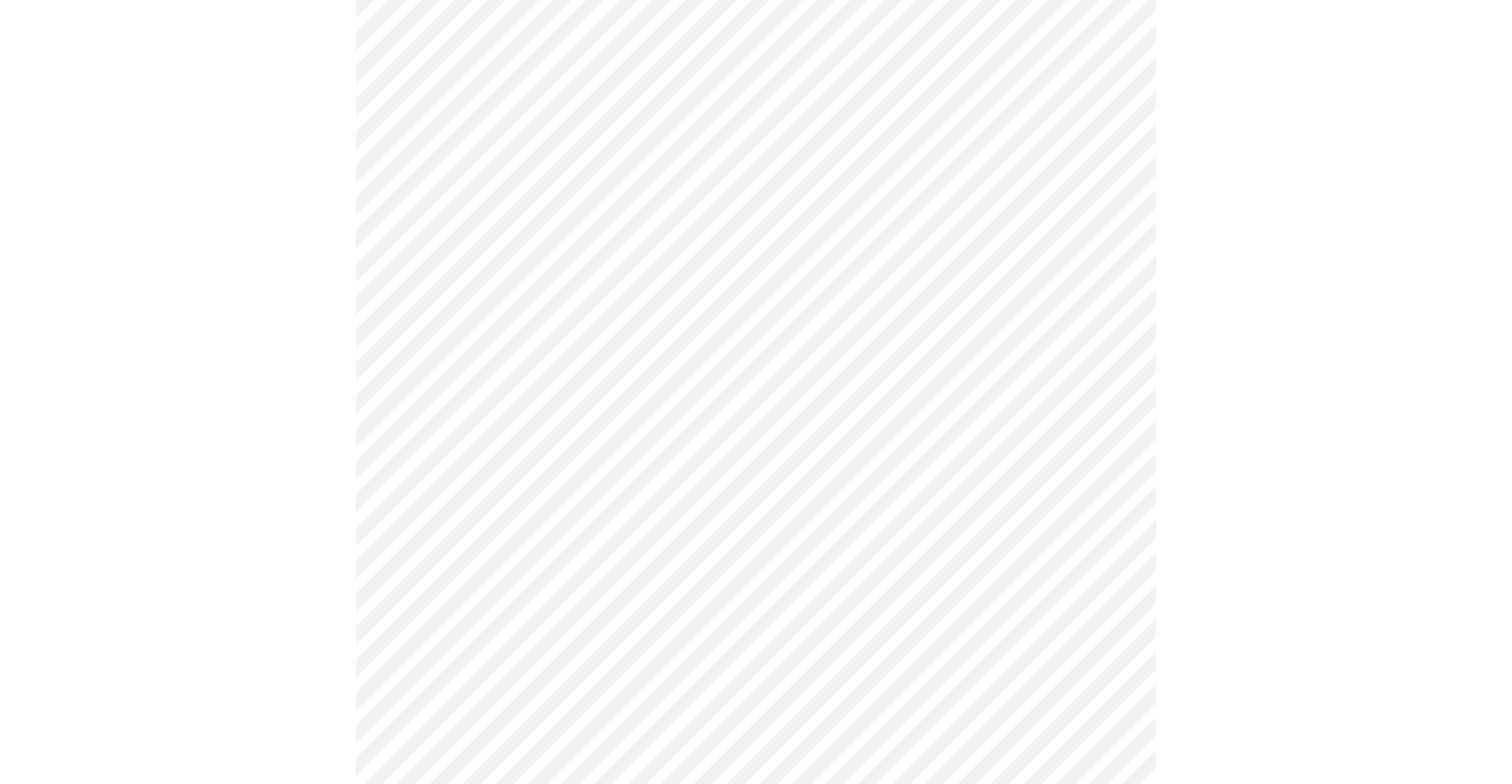 click on "MyMenopauseRx Appointments Messaging Labs Uploads Medications Community Refer a Friend Hi [PERSON_NAME]   Intake Questions for [DATE] 2:20pm-2:40pm 3  /  13 Settings Billing Invoices Log out" at bounding box center (756, 406) 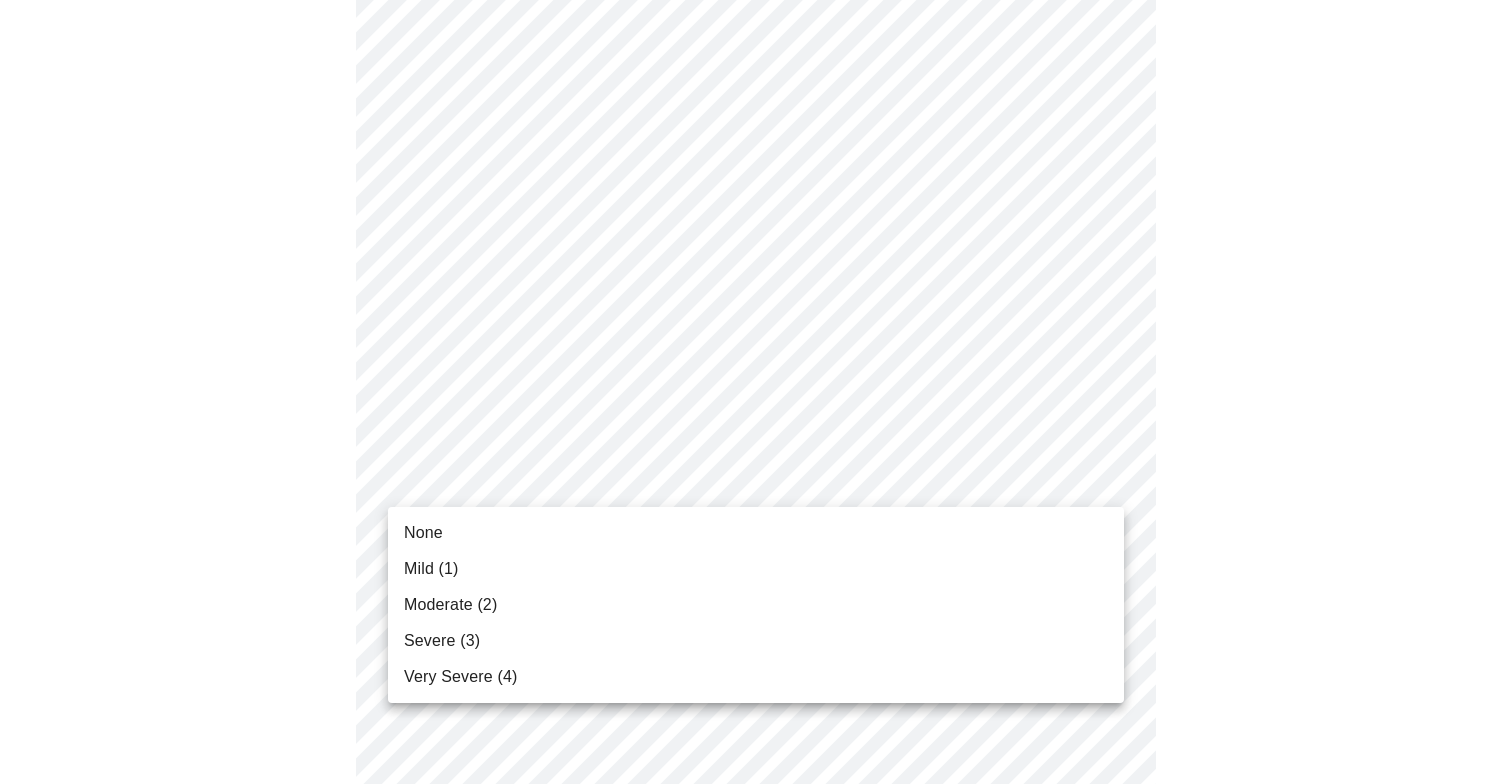 click on "Mild (1)" at bounding box center (756, 569) 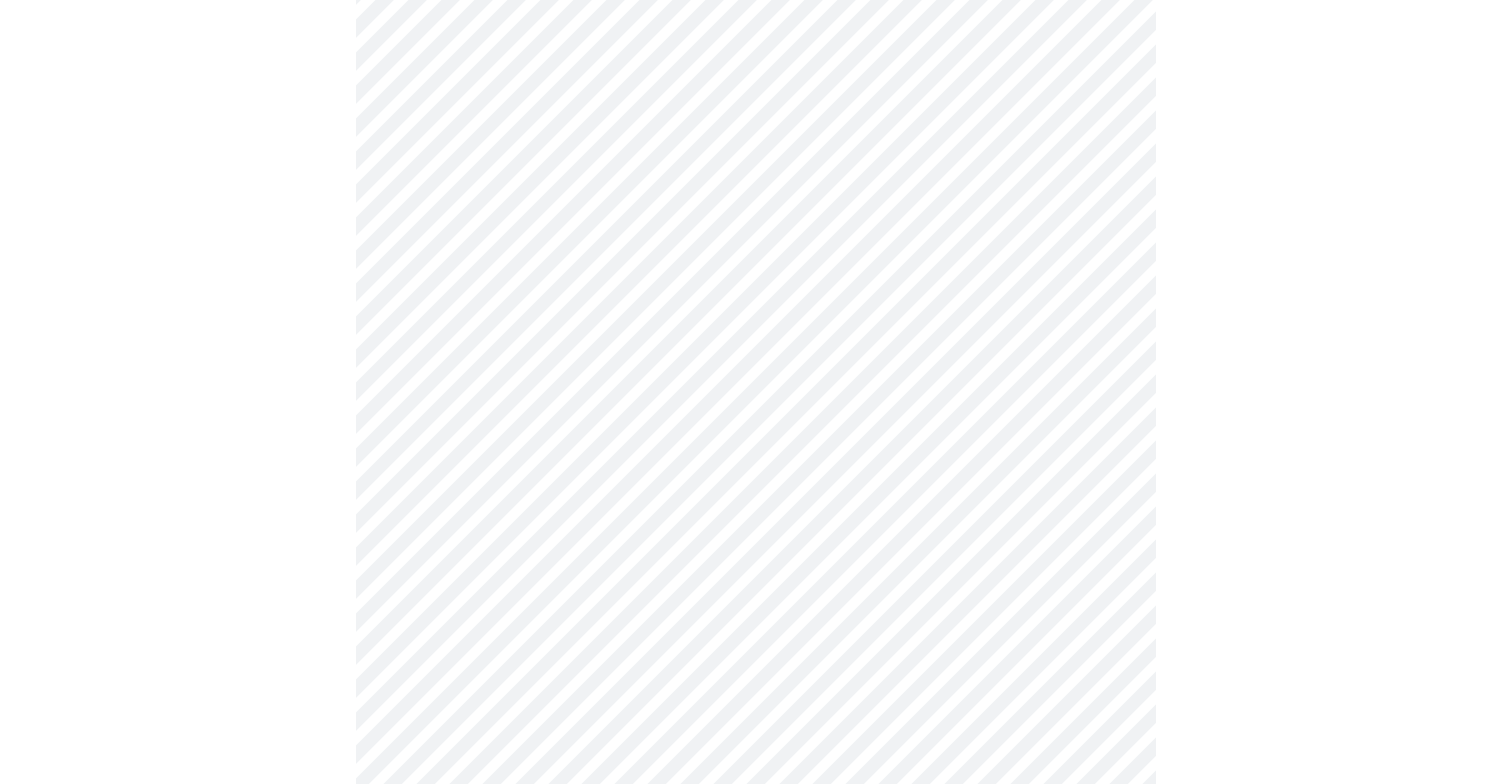 scroll, scrollTop: 1060, scrollLeft: 0, axis: vertical 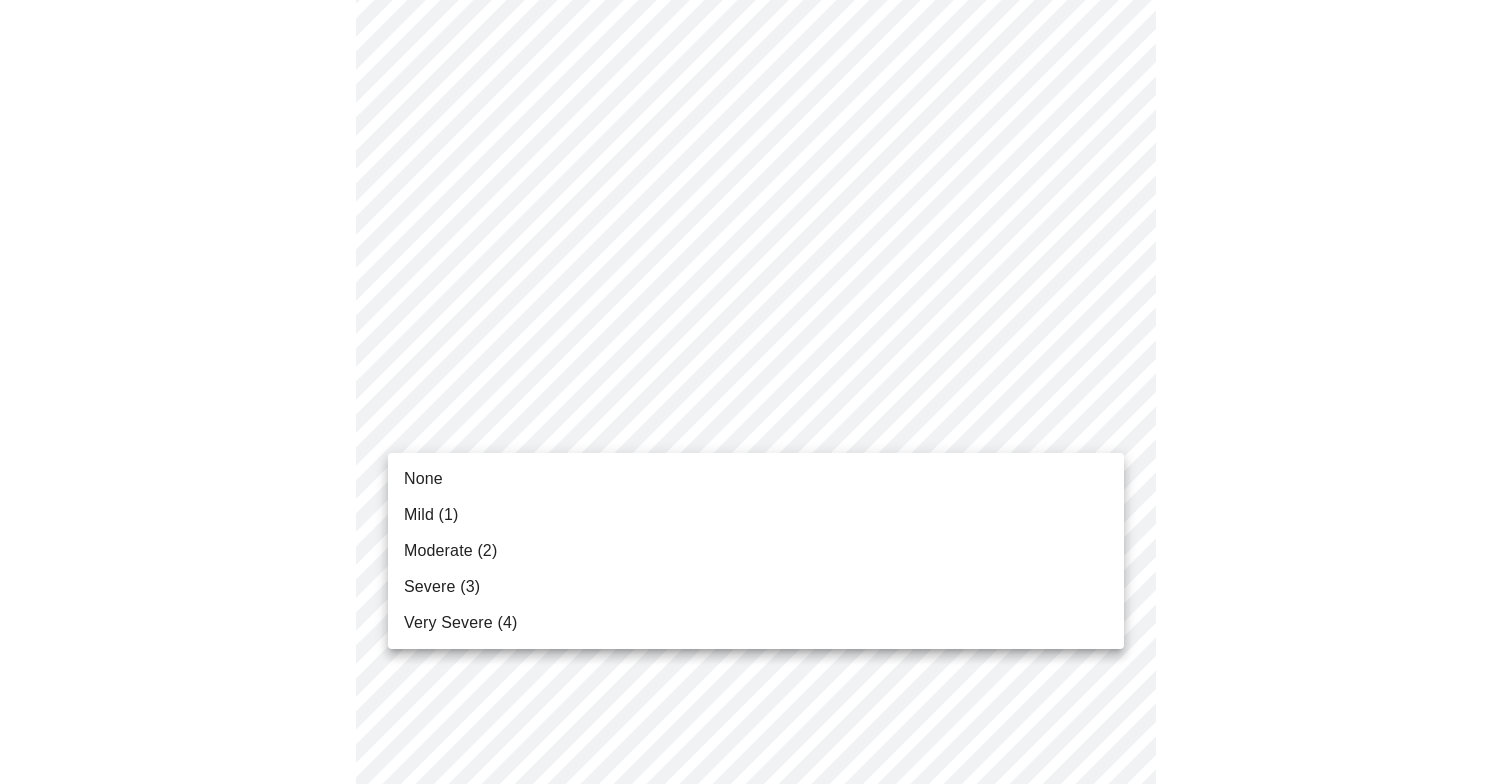 click on "MyMenopauseRx Appointments Messaging Labs Uploads Medications Community Refer a Friend Hi [PERSON_NAME]   Intake Questions for [DATE] 2:20pm-2:40pm 3  /  13 Settings Billing Invoices Log out None Mild (1) Moderate (2) Severe (3) Very Severe (4)" at bounding box center (756, 180) 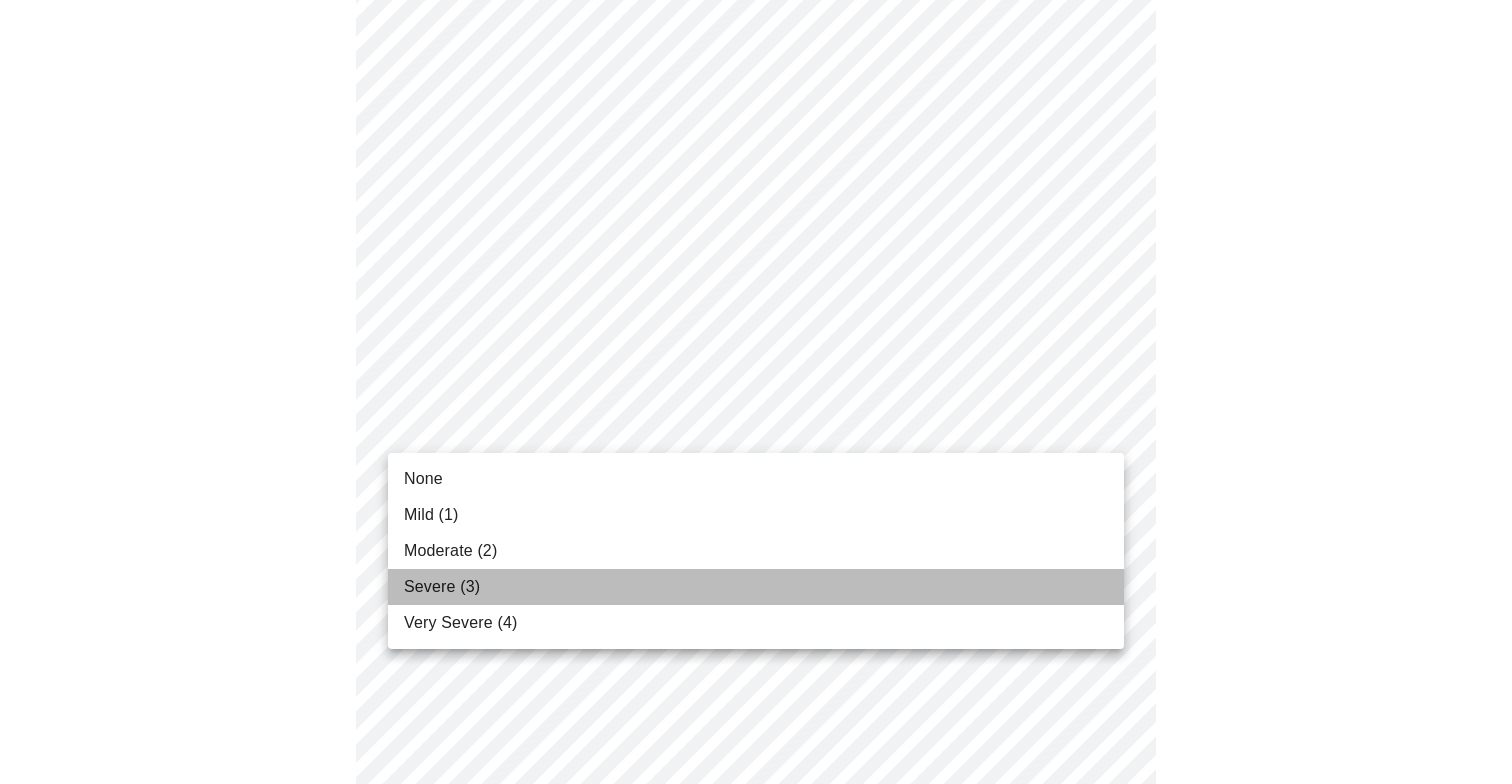 click on "Severe (3)" at bounding box center [756, 587] 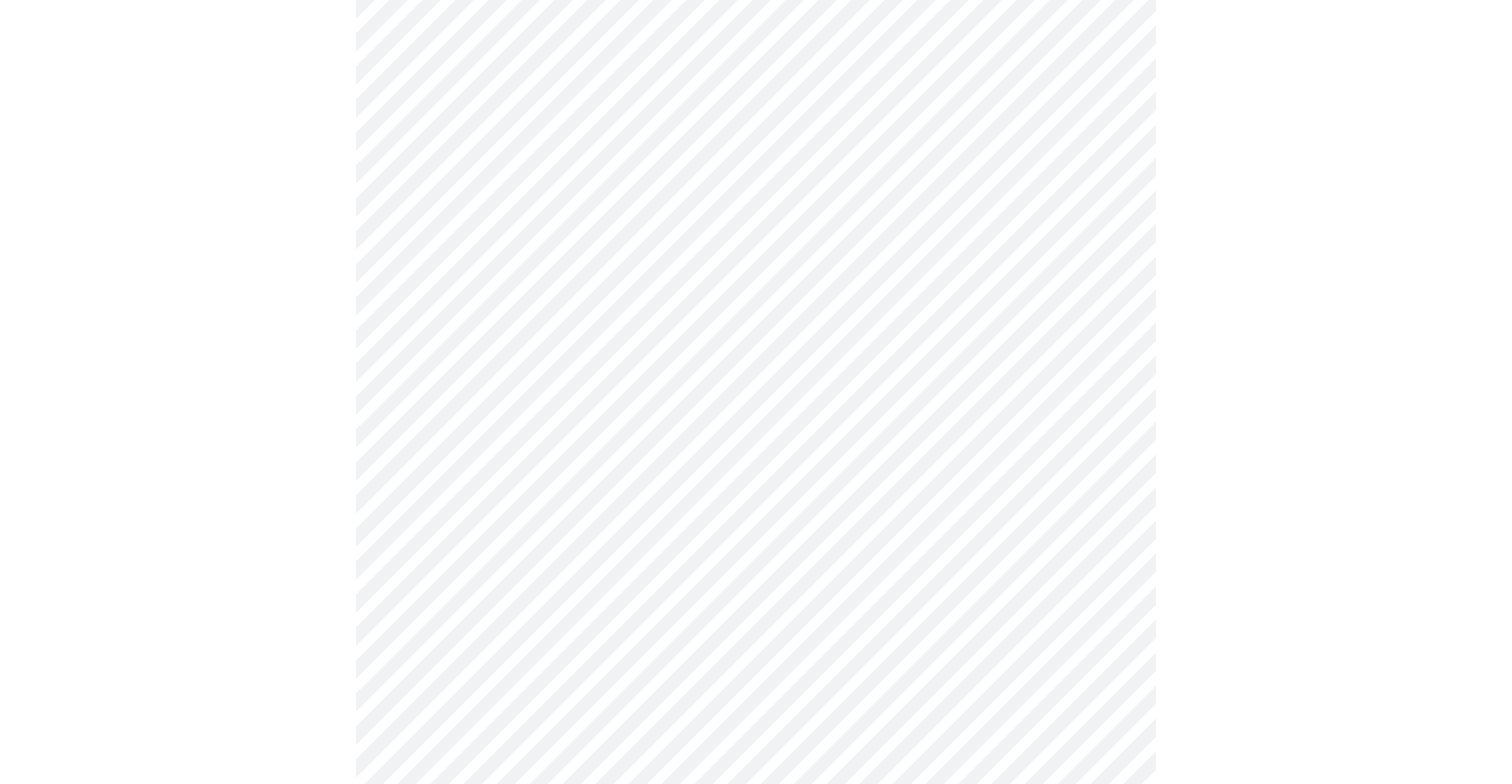scroll, scrollTop: 1115, scrollLeft: 0, axis: vertical 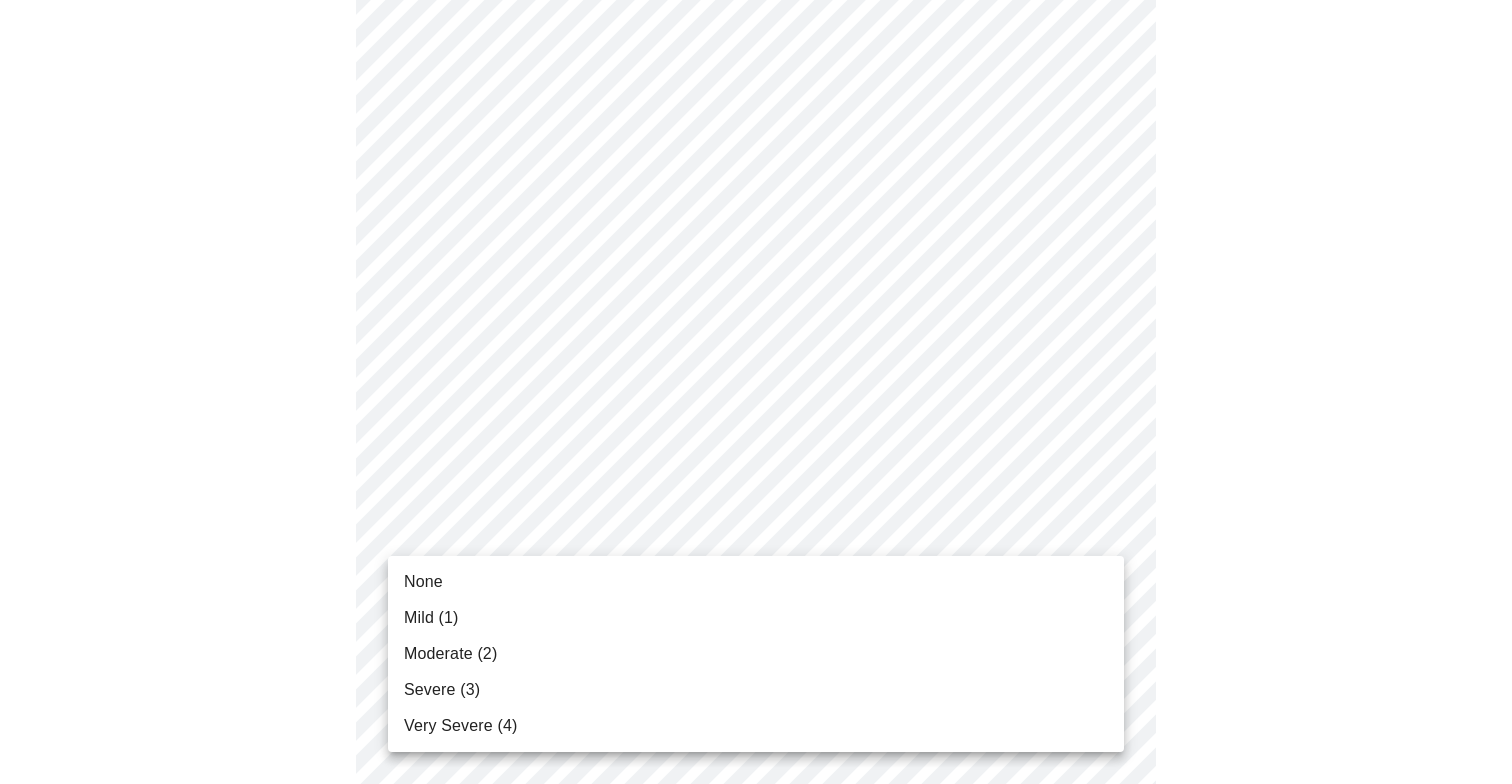 click on "MyMenopauseRx Appointments Messaging Labs Uploads Medications Community Refer a Friend Hi [PERSON_NAME]   Intake Questions for [DATE] 2:20pm-2:40pm 3  /  13 Settings Billing Invoices Log out None Mild (1) Moderate (2) Severe (3) Very Severe (4)" at bounding box center (756, 111) 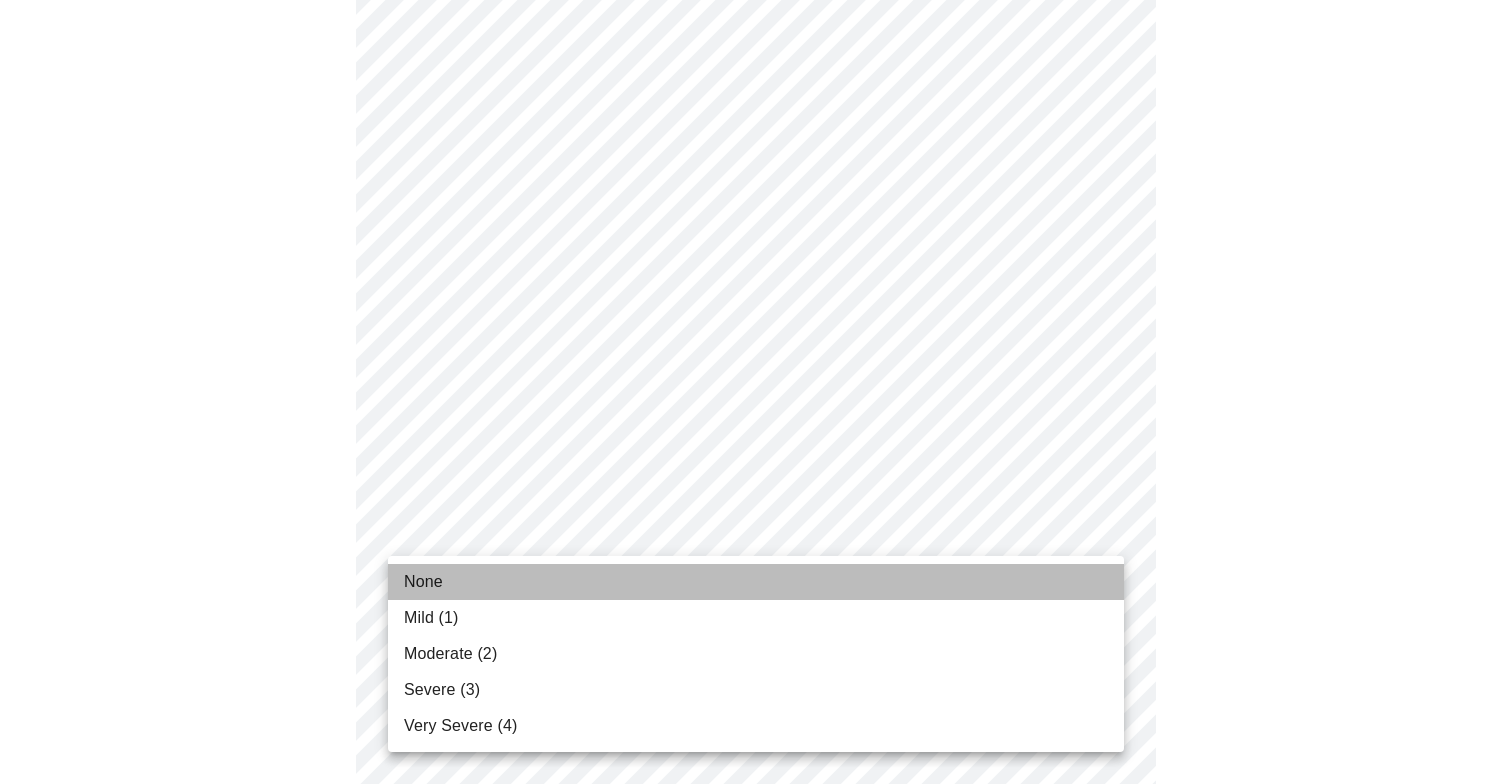 click on "None" at bounding box center (756, 582) 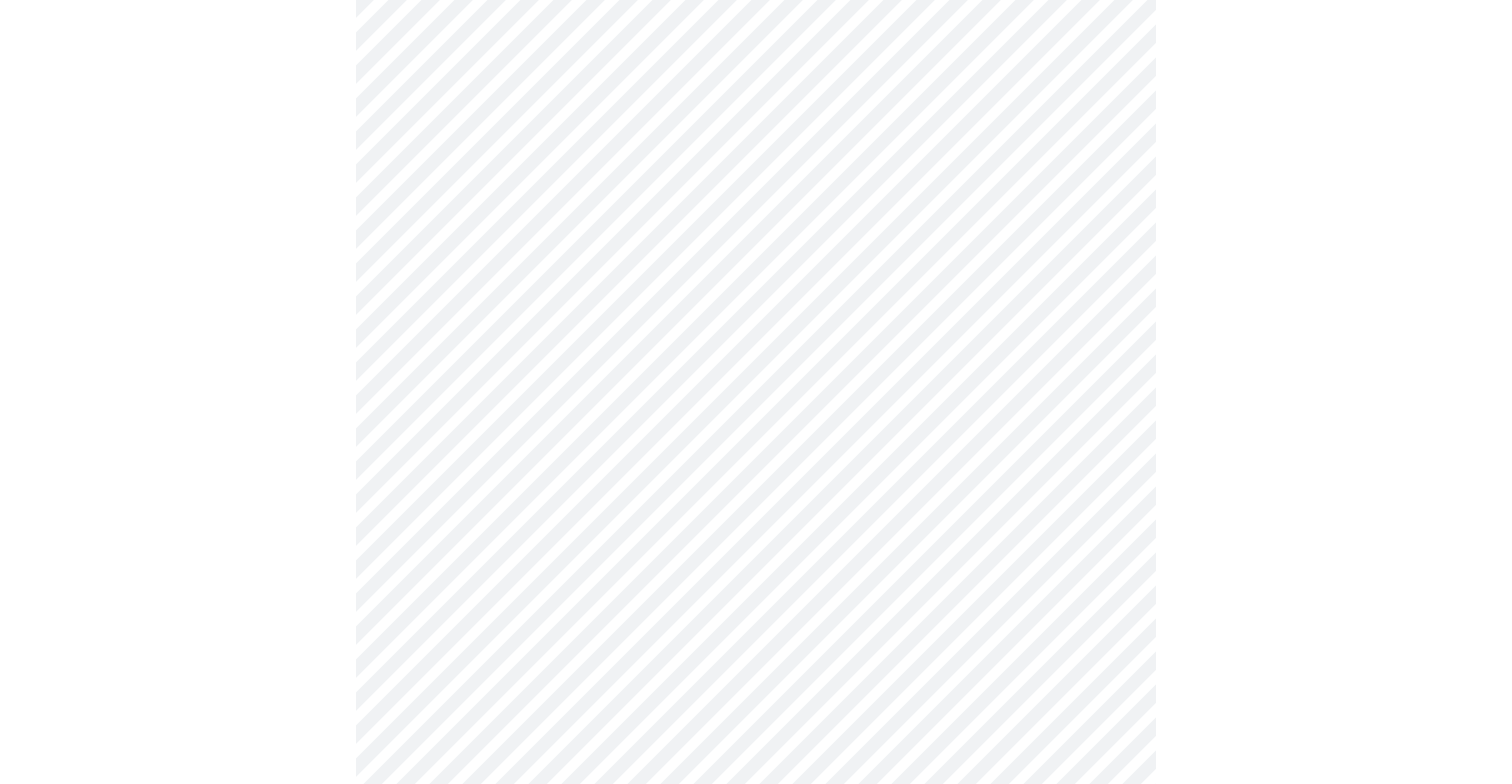 scroll, scrollTop: 1284, scrollLeft: 0, axis: vertical 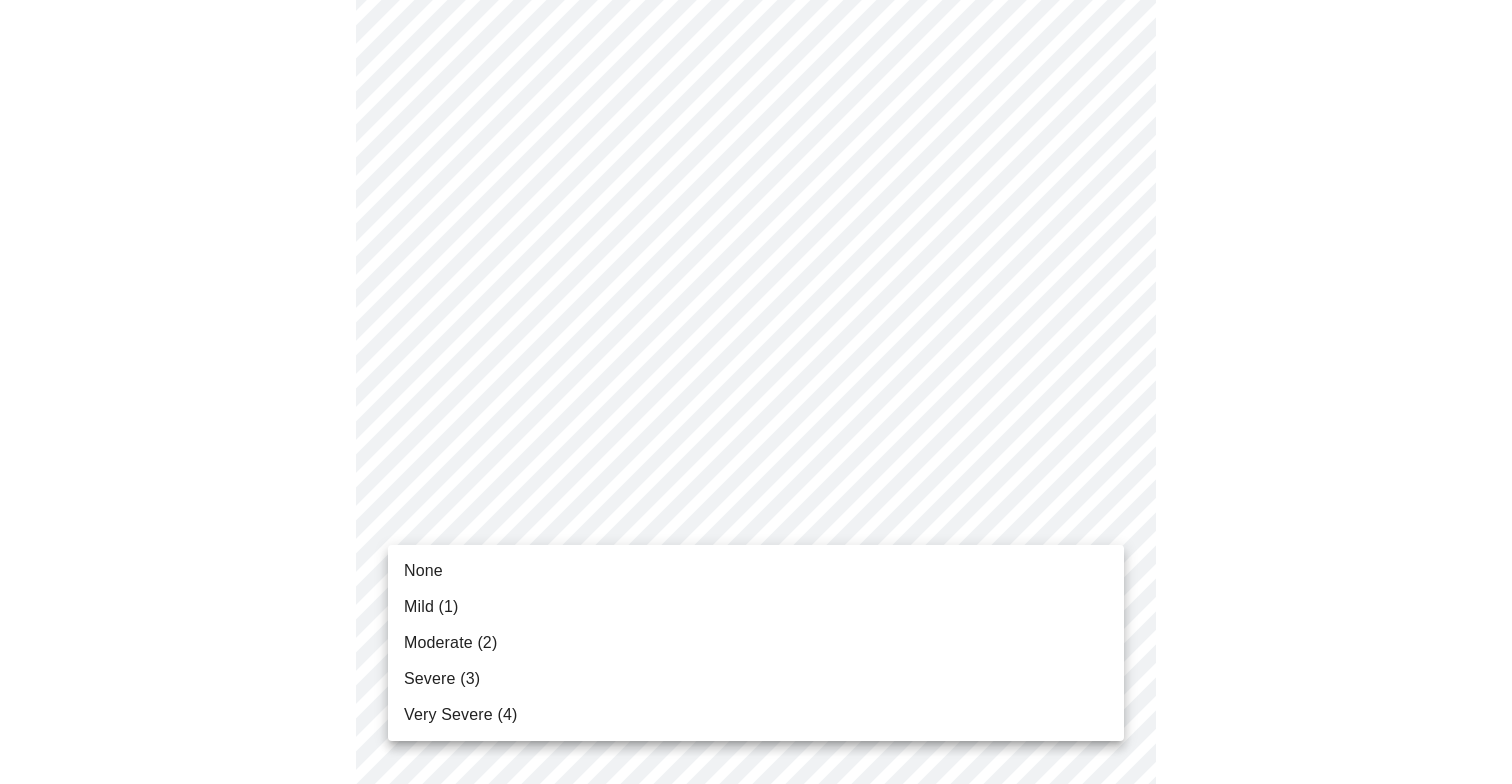 click on "MyMenopauseRx Appointments Messaging Labs Uploads Medications Community Refer a Friend Hi [PERSON_NAME]   Intake Questions for [DATE] 2:20pm-2:40pm 3  /  13 Settings Billing Invoices Log out None Mild (1) Moderate (2) Severe (3) Very Severe (4)" at bounding box center [756, -72] 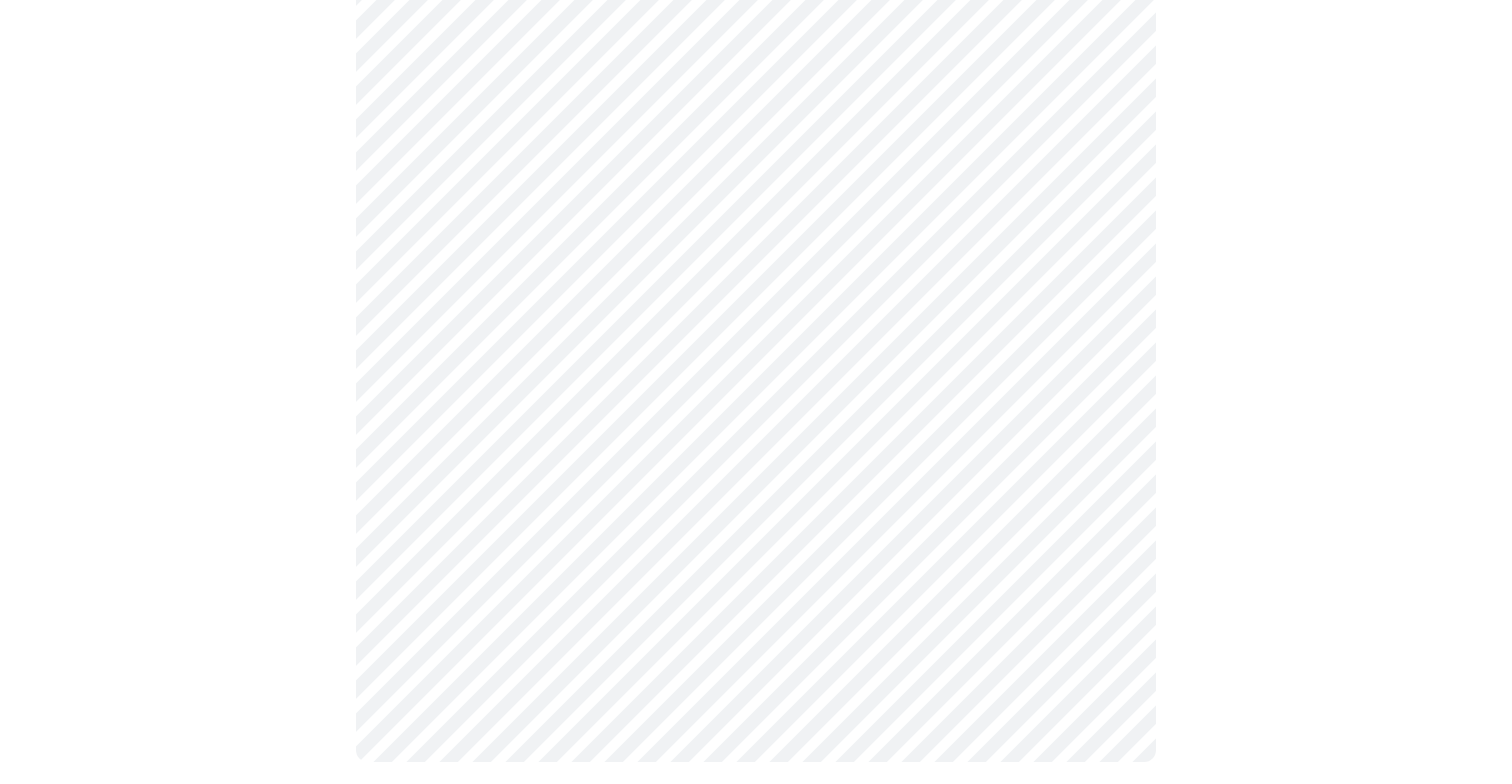scroll, scrollTop: 1596, scrollLeft: 0, axis: vertical 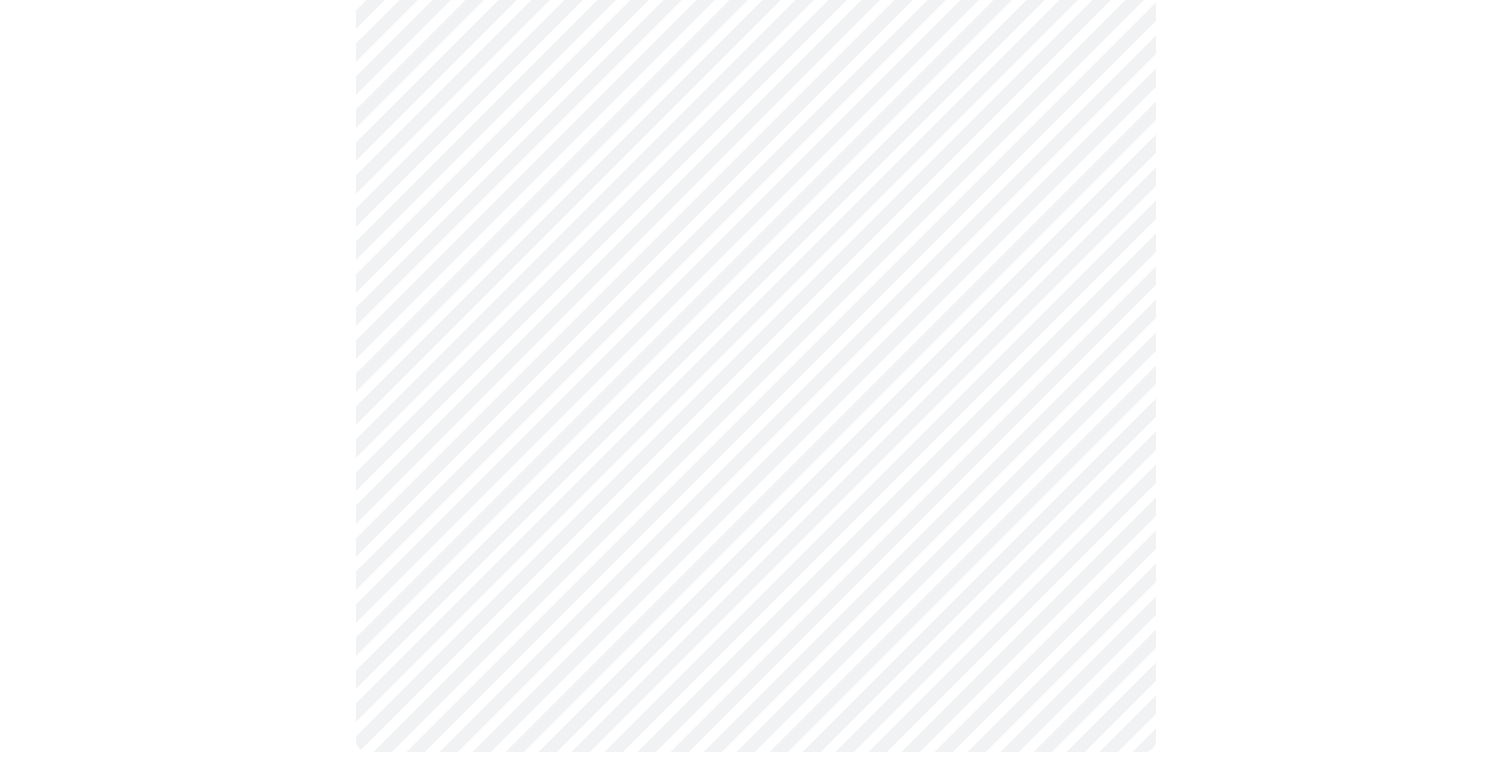 click on "MyMenopauseRx Appointments Messaging Labs Uploads Medications Community Refer a Friend Hi [PERSON_NAME]   Intake Questions for [DATE] 2:20pm-2:40pm 3  /  13 Settings Billing Invoices Log out" at bounding box center [756, -398] 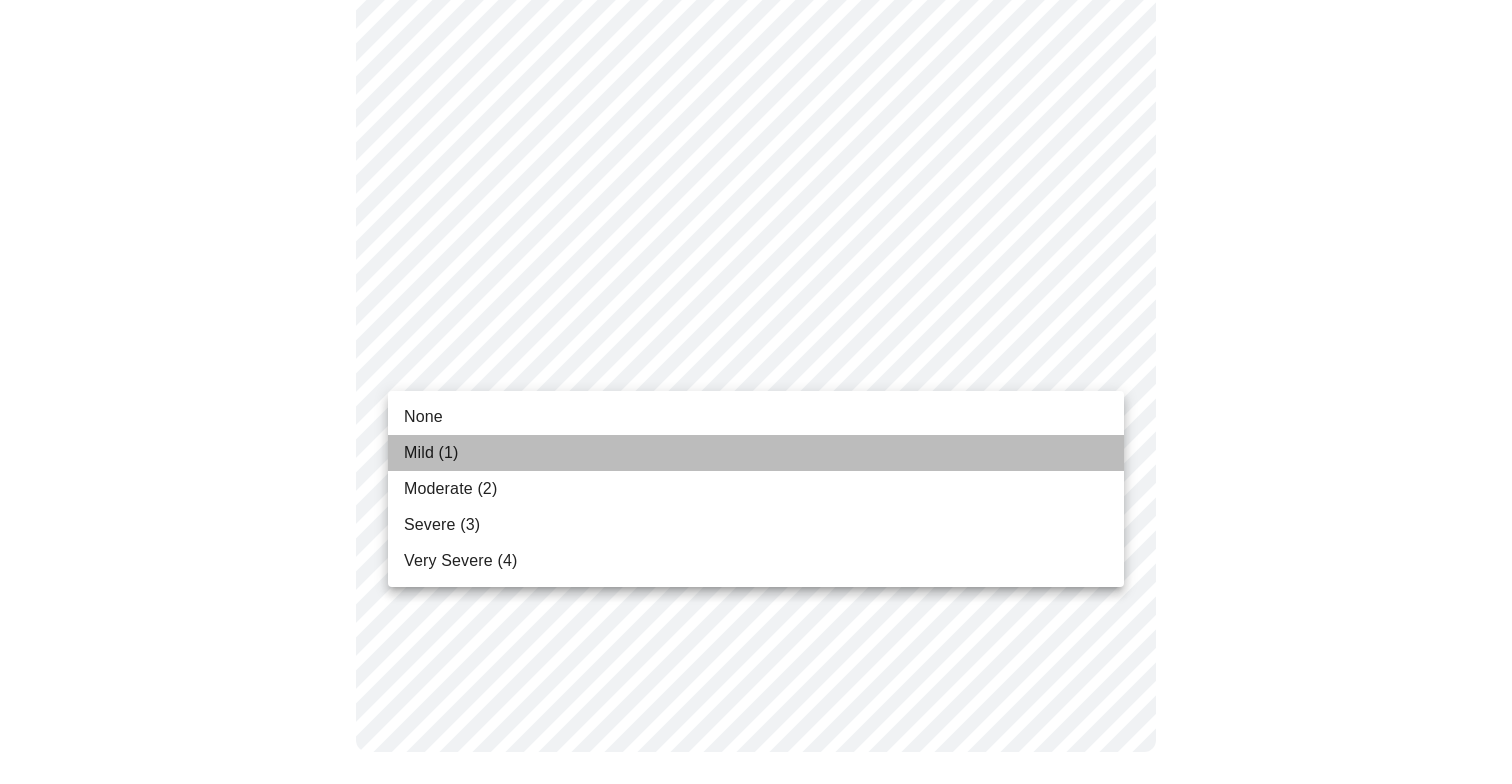 click on "Mild (1)" at bounding box center (756, 453) 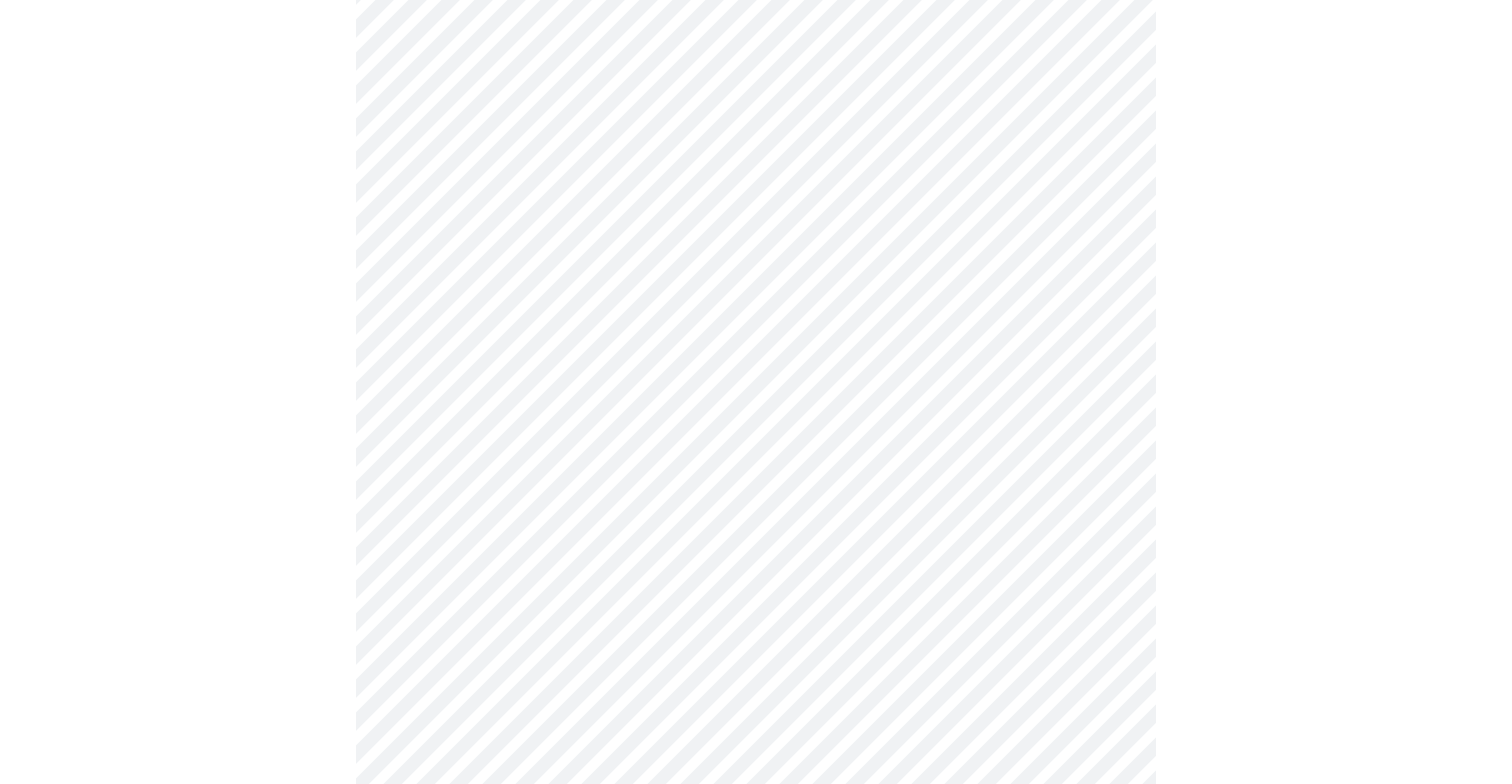 scroll, scrollTop: 763, scrollLeft: 0, axis: vertical 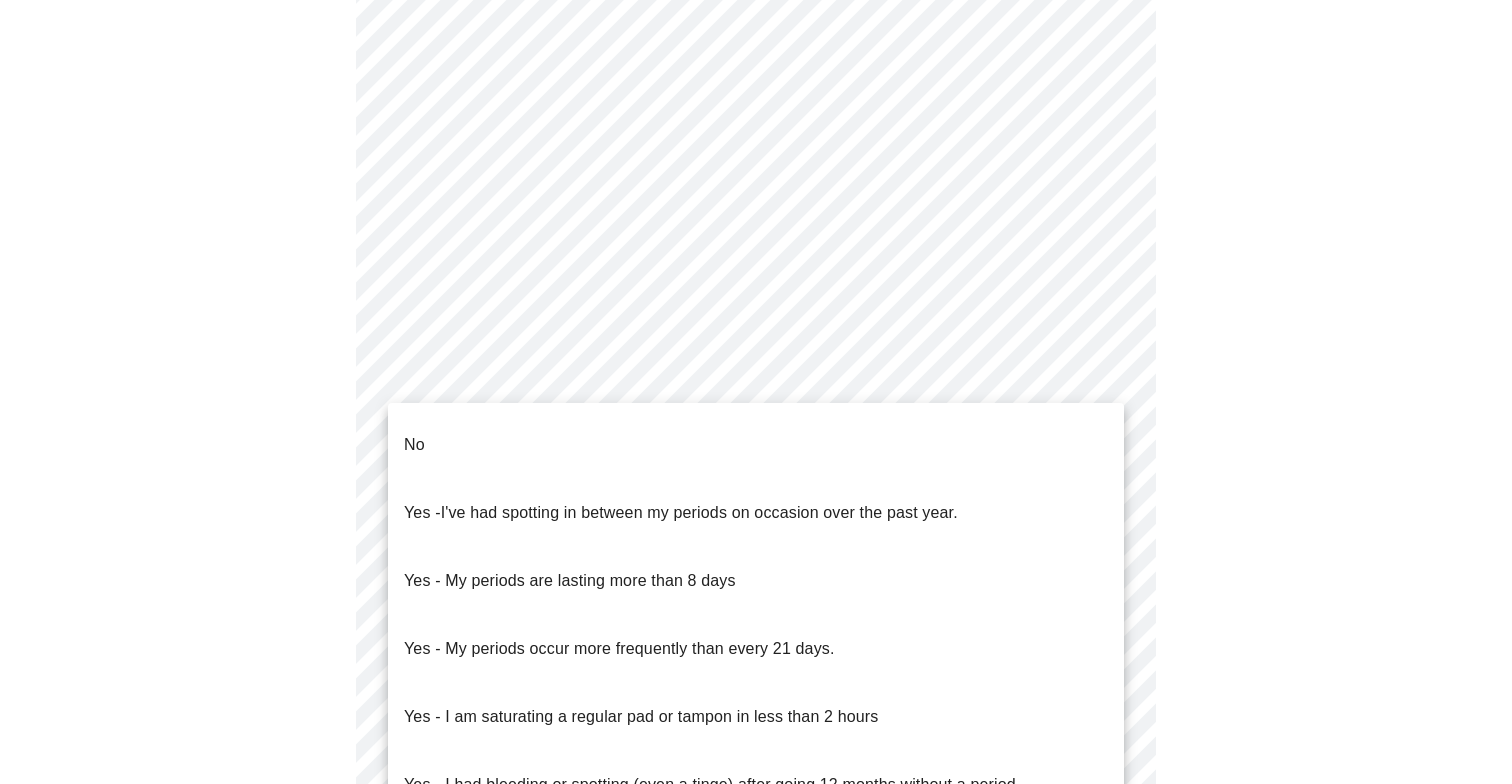 click on "MyMenopauseRx Appointments Messaging Labs Uploads Medications Community Refer a Friend Hi [PERSON_NAME]   Intake Questions for [DATE] 2:20pm-2:40pm 4  /  13 Settings Billing Invoices Log out No
Yes -  I've had spotting in between my periods on occasion over the past year.
Yes - My periods are lasting more than 8 days
Yes - My periods occur more frequently than every 21 days.
Yes - I am saturating a regular pad or tampon in less than 2 hours
Yes - I had bleeding or spotting (even a tinge) after going 12 months without a period" at bounding box center [756, 191] 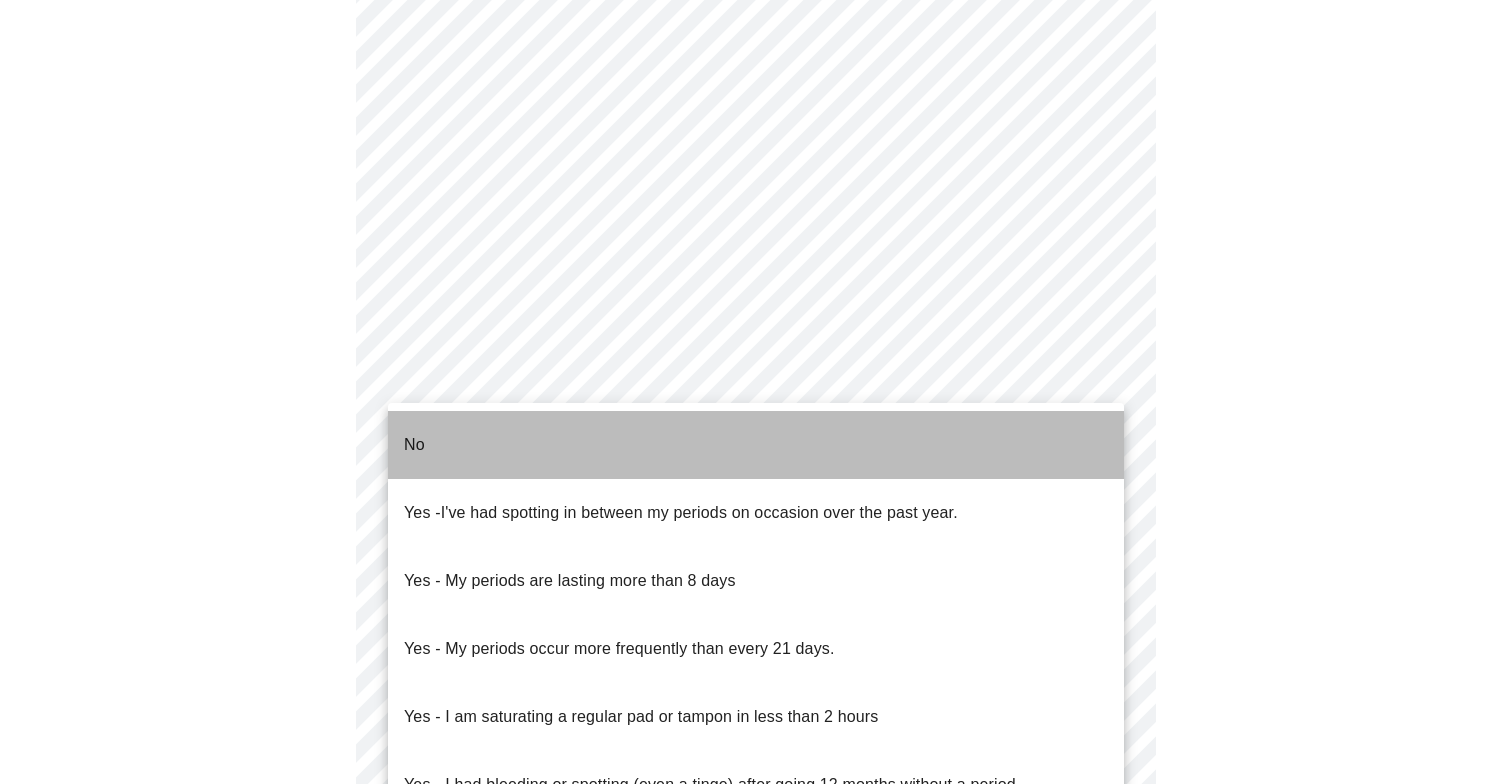 click on "No" at bounding box center [756, 445] 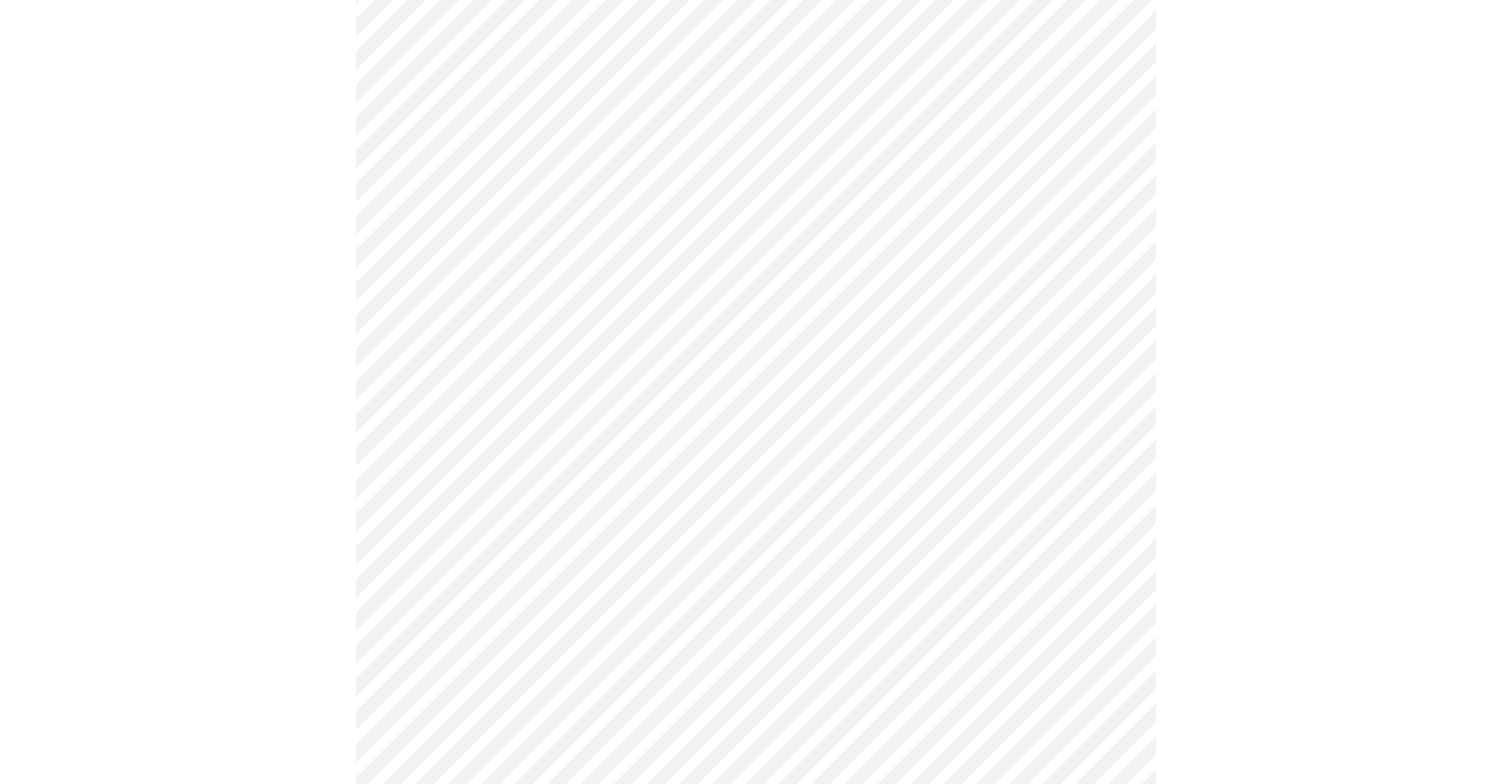 click on "MyMenopauseRx Appointments Messaging Labs Uploads Medications Community Refer a Friend Hi [PERSON_NAME]   Intake Questions for [DATE] 2:20pm-2:40pm 4  /  13 Settings Billing Invoices Log out" at bounding box center (756, 185) 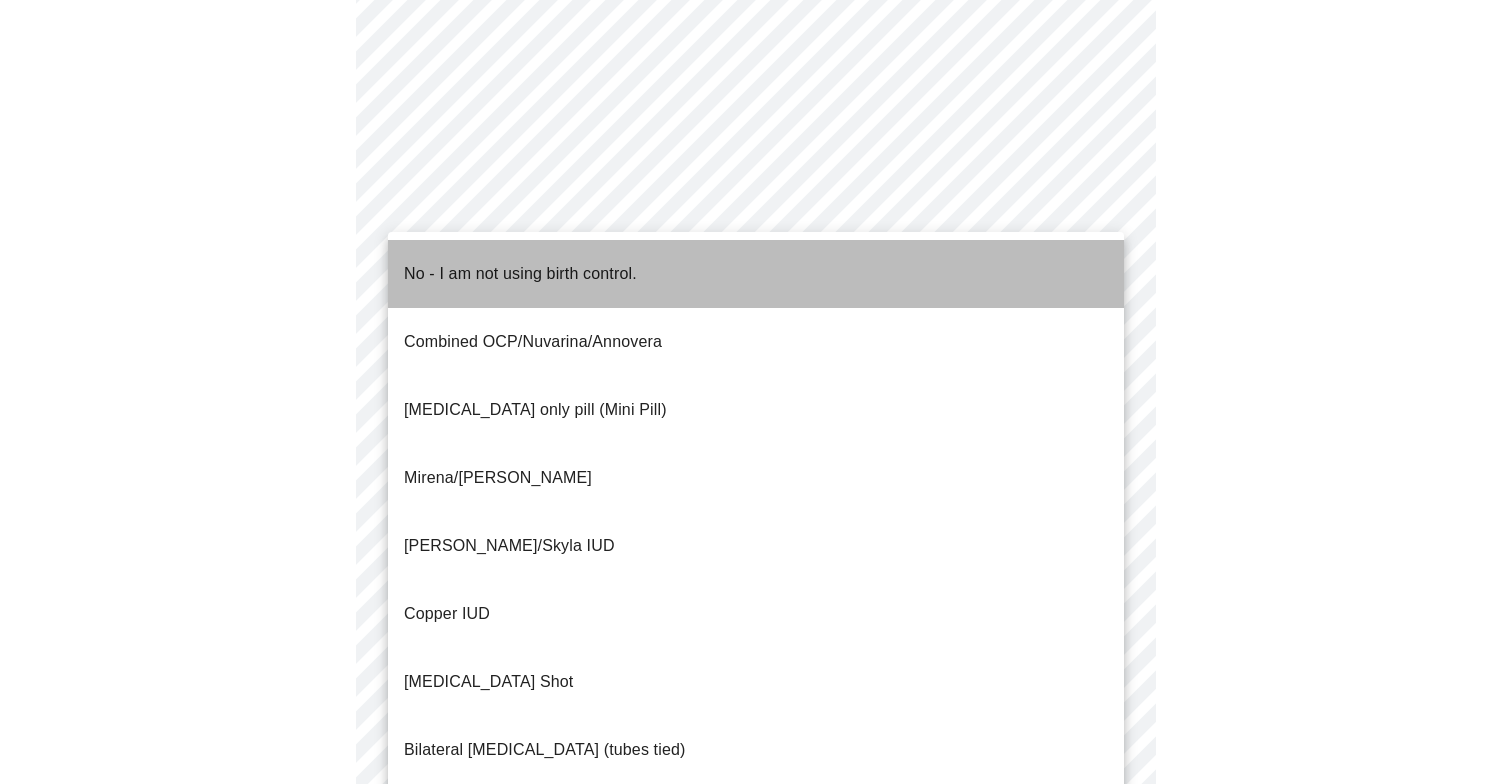 click on "No - I am not using birth control." at bounding box center [756, 274] 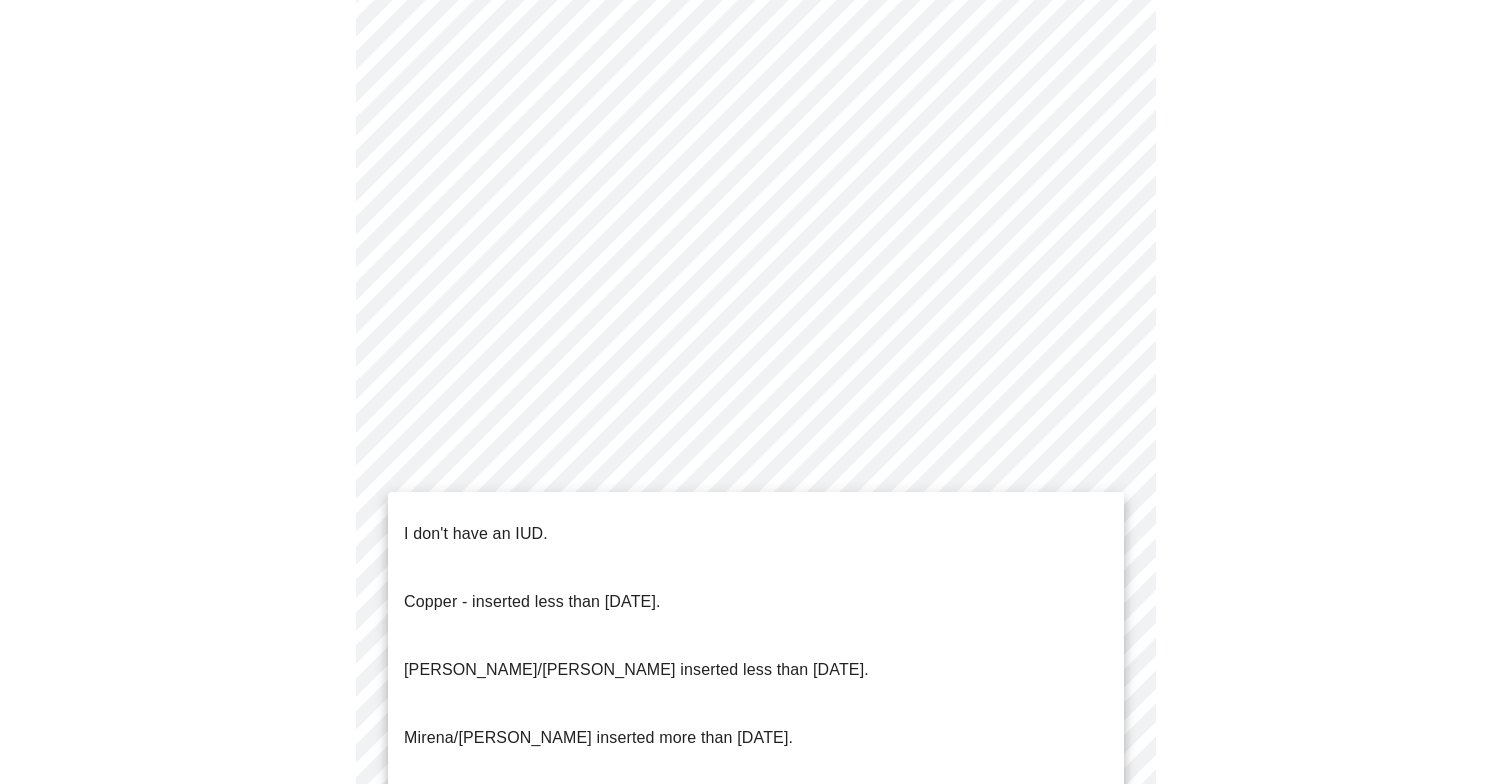 click on "MyMenopauseRx Appointments Messaging Labs Uploads Medications Community Refer a Friend Hi [PERSON_NAME]   Intake Questions for [DATE] 2:20pm-2:40pm 4  /  13 Settings Billing Invoices Log out I don't have an IUD.
Copper - inserted less than [DATE].
[PERSON_NAME]/[PERSON_NAME] inserted less than [DATE].
[PERSON_NAME]/[PERSON_NAME] inserted more than [DATE].
[PERSON_NAME], inserted more than [DATE]." at bounding box center [756, 179] 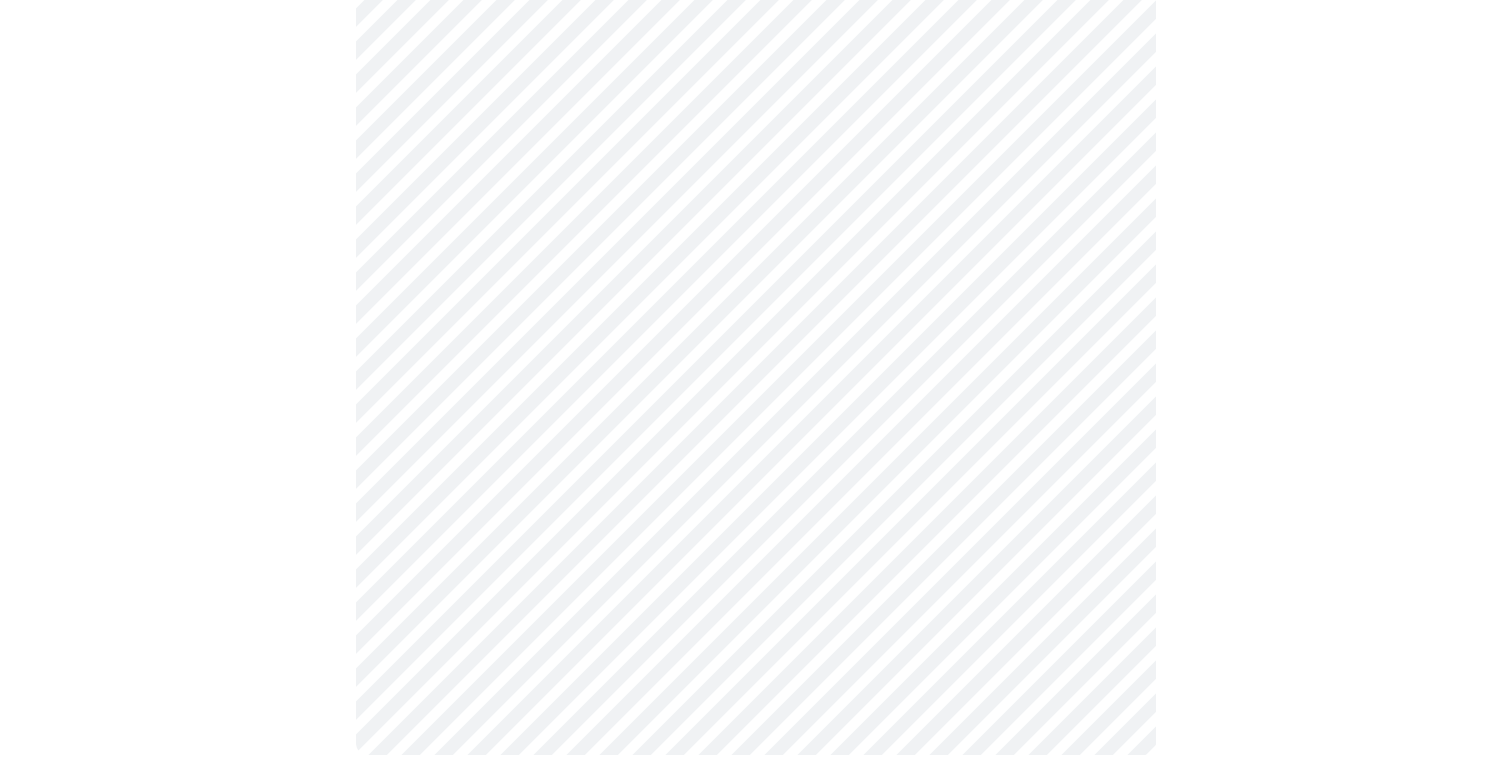 scroll, scrollTop: 1073, scrollLeft: 0, axis: vertical 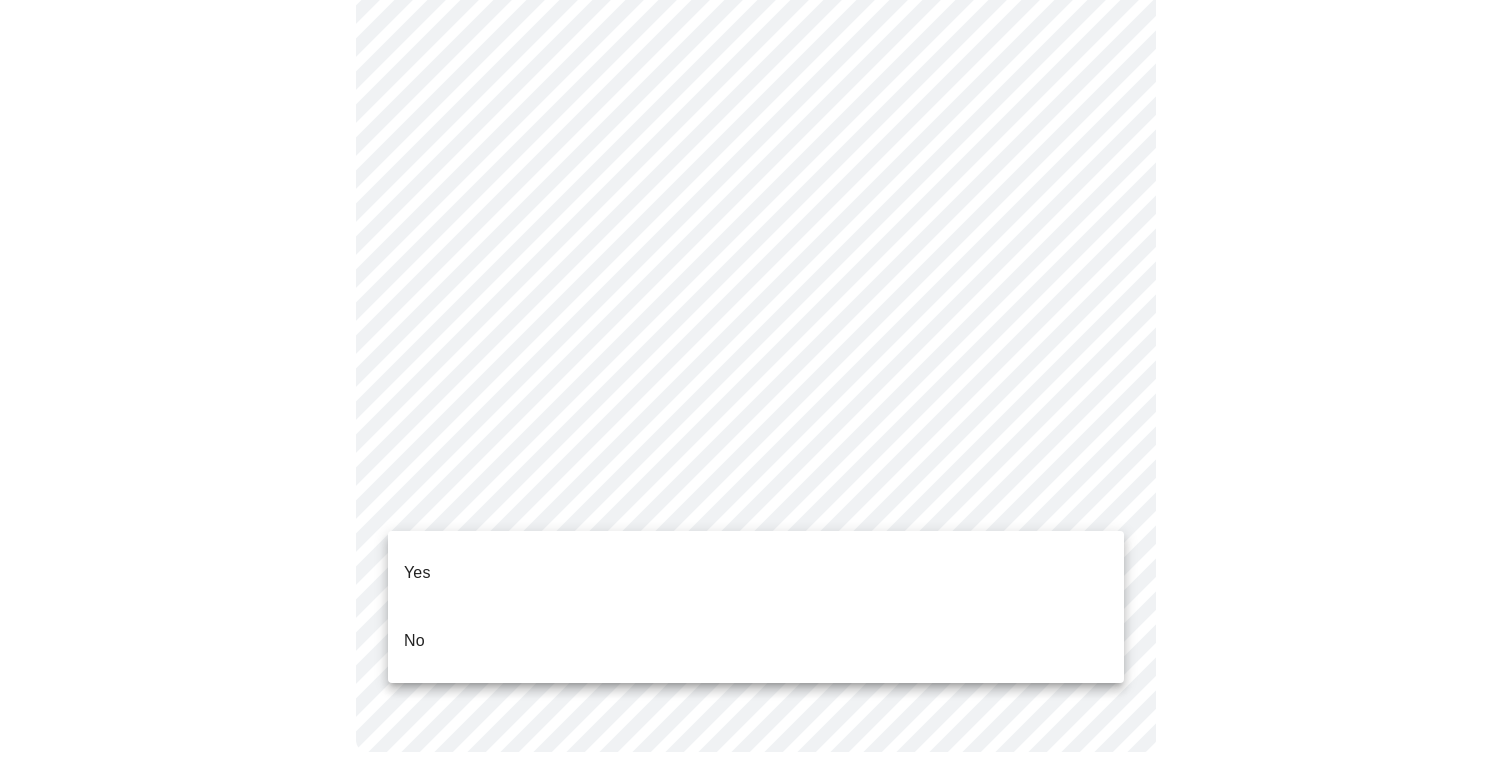 click on "MyMenopauseRx Appointments Messaging Labs Uploads Medications Community Refer a Friend Hi [PERSON_NAME]   Intake Questions for [DATE] 2:20pm-2:40pm 4  /  13 Settings Billing Invoices Log out Yes
No" at bounding box center [756, -137] 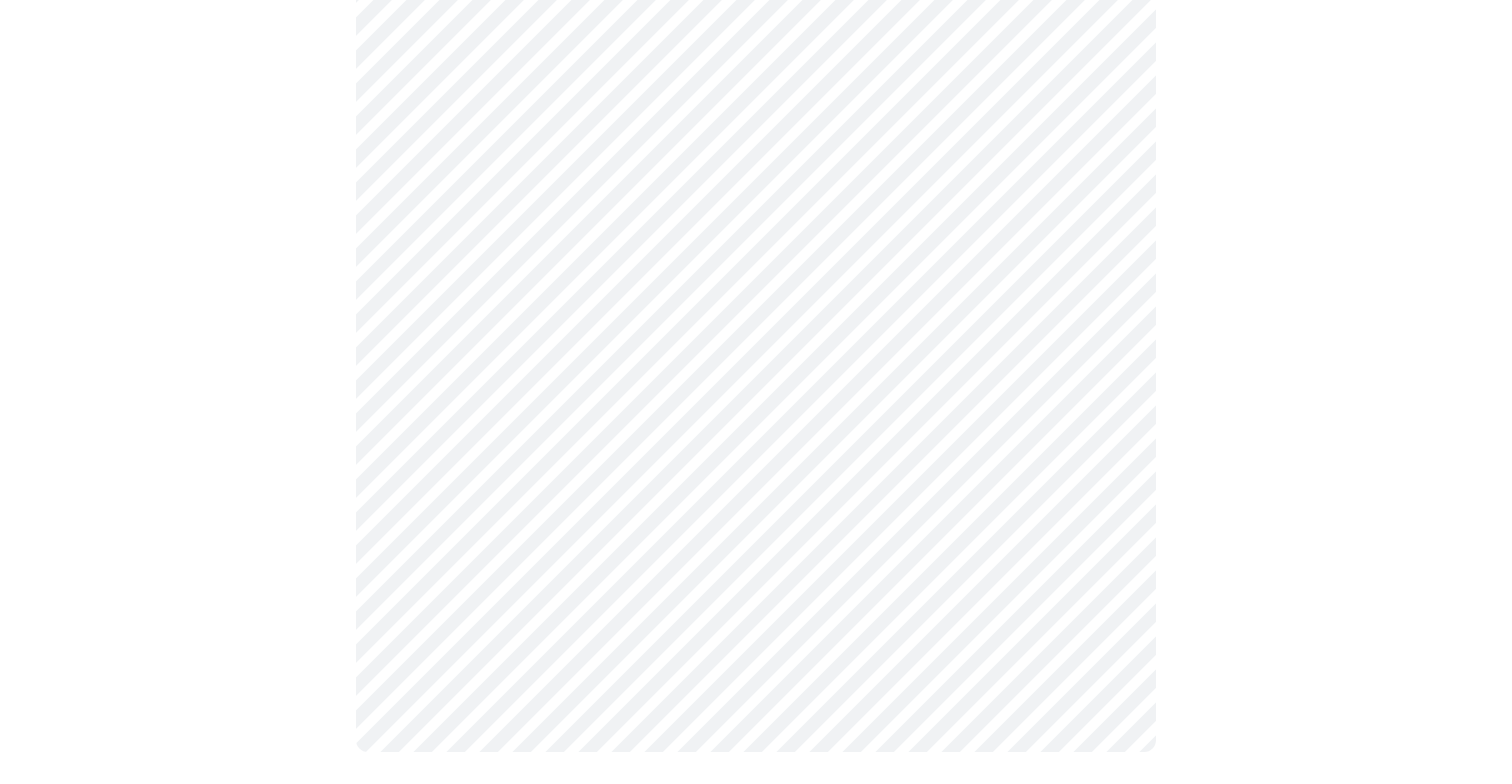 scroll, scrollTop: 0, scrollLeft: 0, axis: both 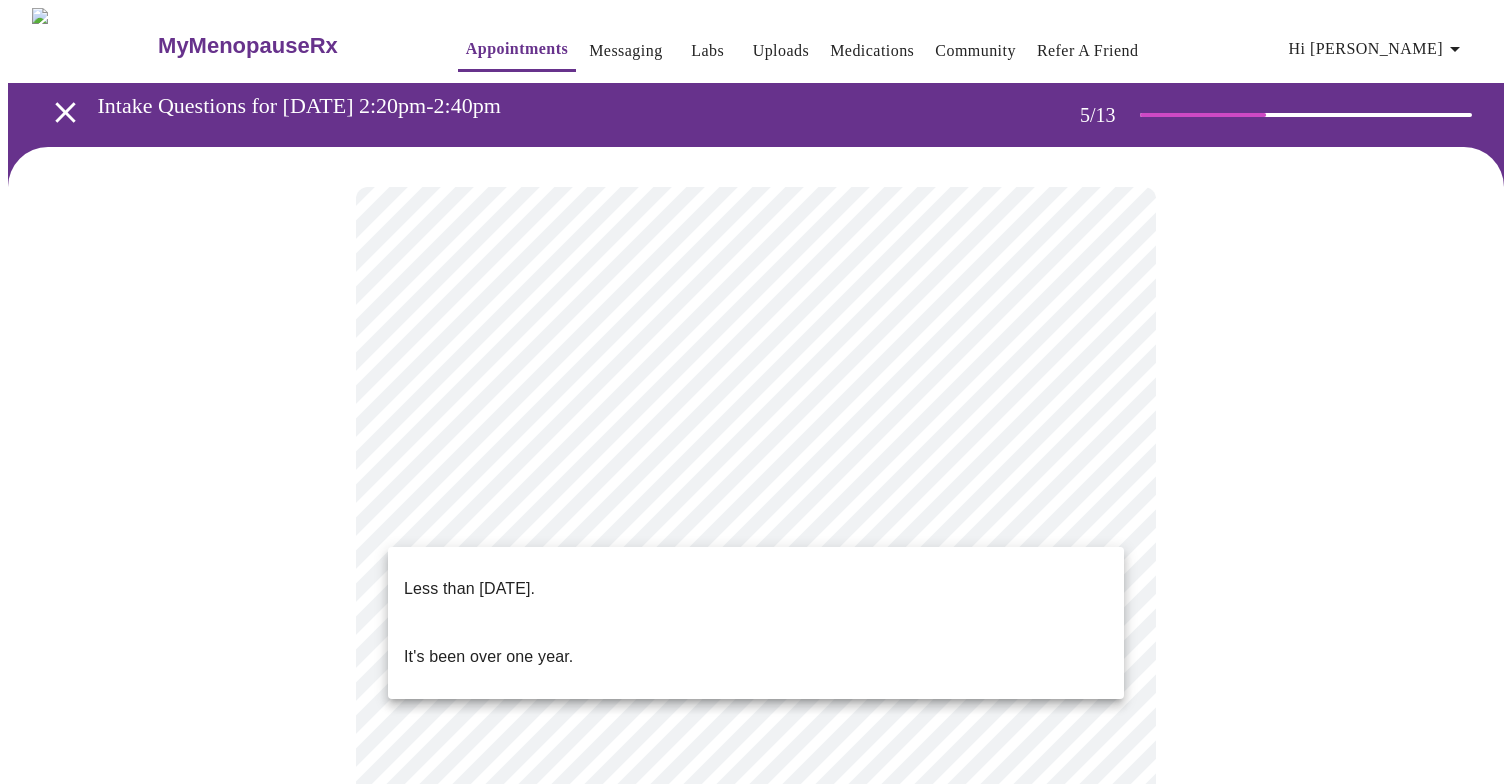 click on "MyMenopauseRx Appointments Messaging Labs Uploads Medications Community Refer a Friend Hi [PERSON_NAME]   Intake Questions for [DATE] 2:20pm-2:40pm 5  /  13 Settings Billing Invoices Log out Less than [DATE].
It's been over one year." at bounding box center (756, 660) 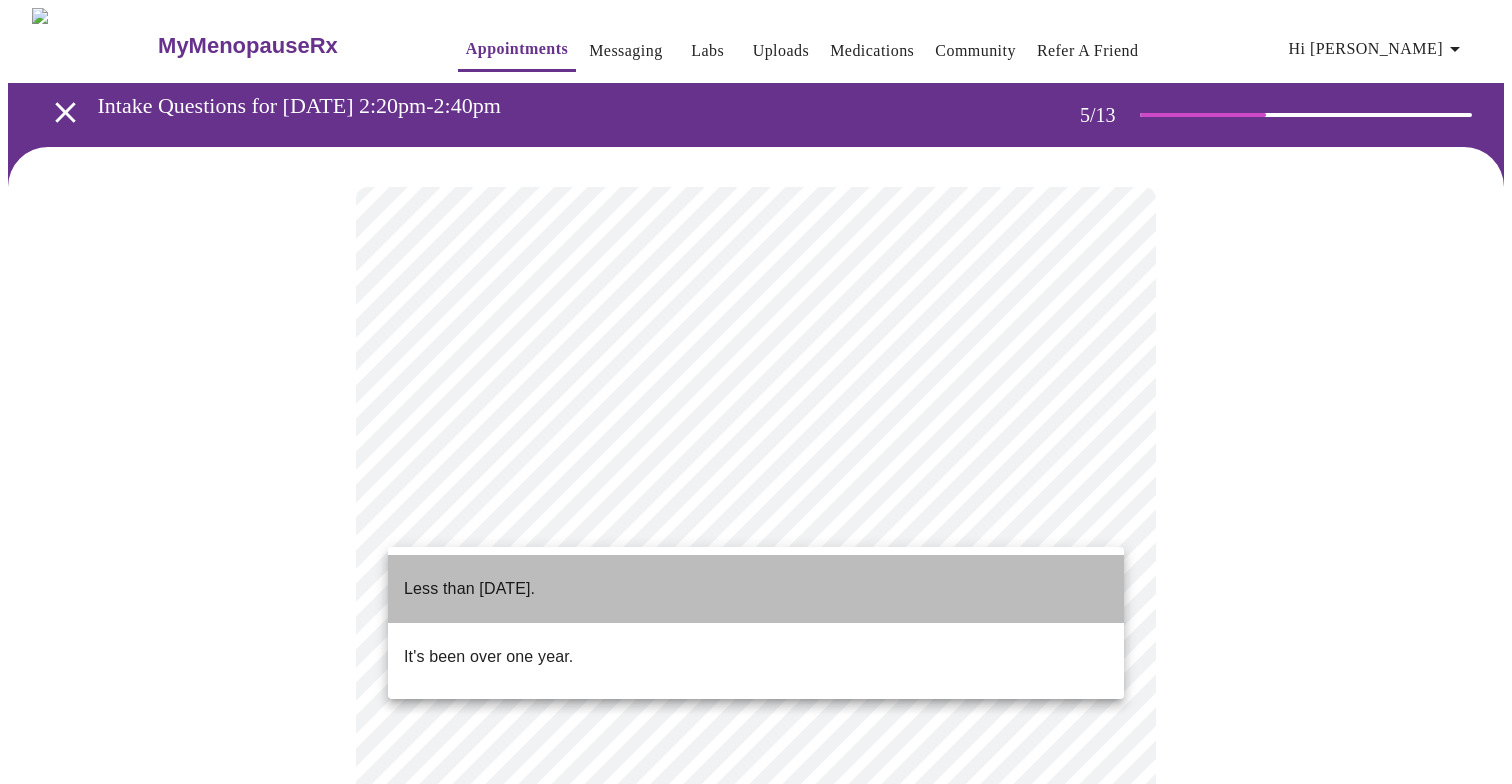 click on "Less than [DATE]." at bounding box center (756, 589) 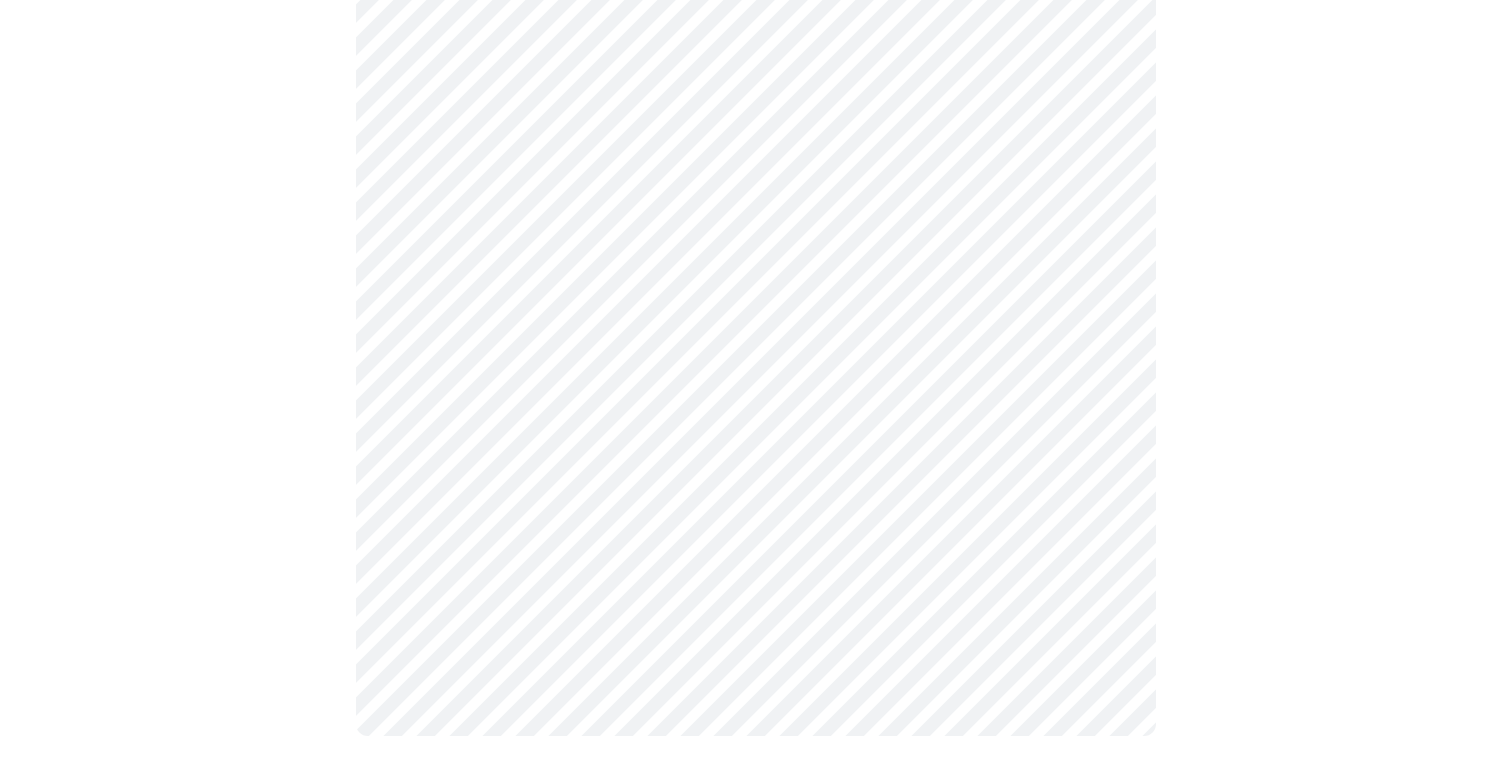 scroll, scrollTop: 0, scrollLeft: 0, axis: both 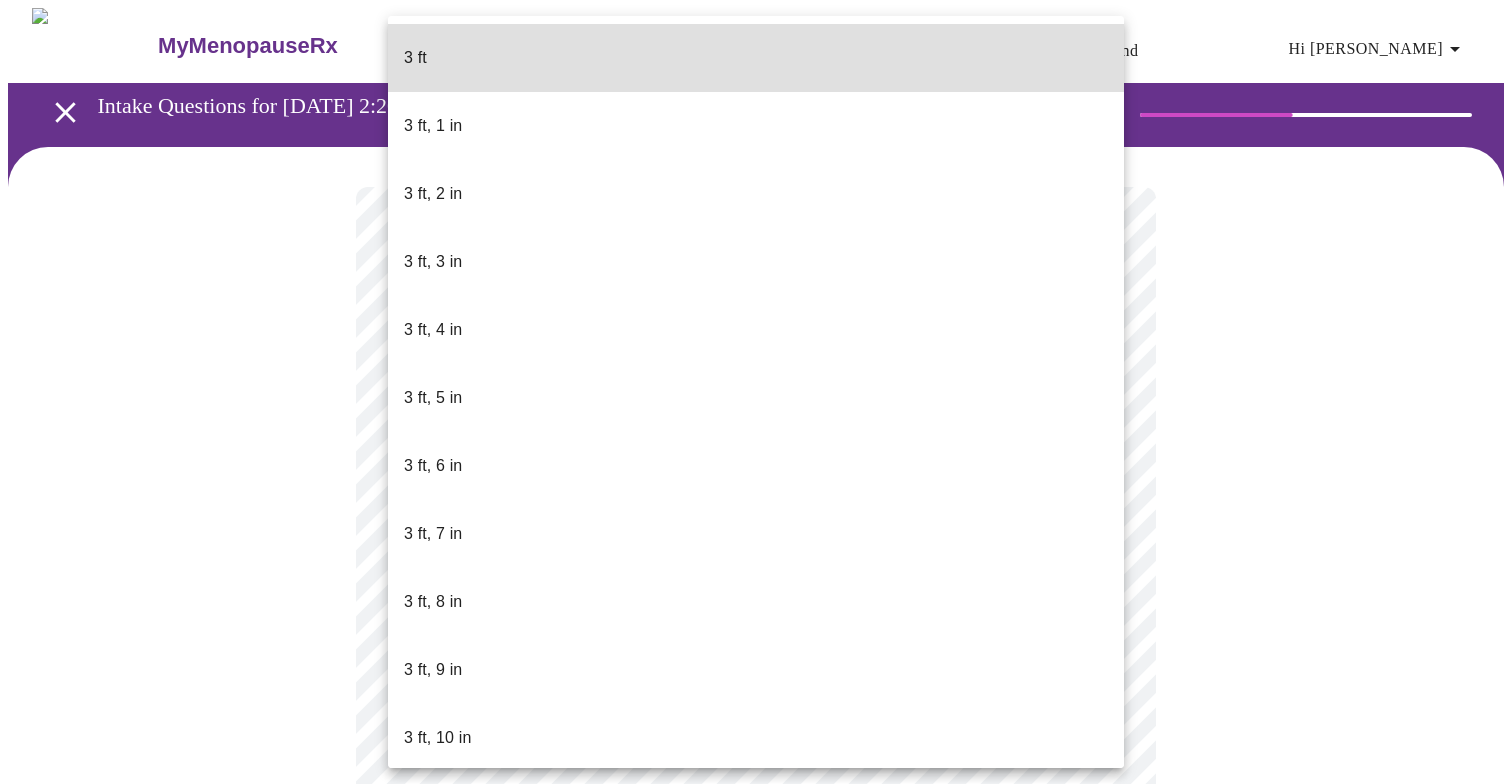 click on "MyMenopauseRx Appointments Messaging Labs Uploads Medications Community Refer a Friend Hi [PERSON_NAME]   Intake Questions for [DATE] 2:20pm-2:40pm 6  /  13 Settings Billing Invoices Log out 3 ft
3 ft, 1 in
3 ft, 2 in
3 ft, 3 in
3 ft, 4 in
3 ft, 5 in
3 ft, 6 in
3 ft, 7 in
3 ft, 8 in
3 ft, 9 in
3 ft, 10 in
3 ft, 11 in
4 ft
4 ft, 1 in
4 ft, 2 in
4 ft, 3 in
4 ft, 4 in
4 ft, 5 in
4 ft, 6 in
4 ft, 7 in
4 ft, 8 in
4 ft, 9 in
4 ft, 10 in
4 ft, 11 in
5 ft
5 ft, 1 in
5 ft, 2 in
5 ft, 3 in
5 ft, 4 in
5 ft, 5 in
5 ft, 6 in
5 ft, 7 in
5 ft, 8 in
5 ft, 9 in
5 ft, 10 in
5 ft, 11 in
6 ft
6 ft, 1 in
6 ft, 2 in
6 ft, 3 in
6 ft, 4 in
6 ft, 5 in
6 ft, 6 in
6 ft, 7 in
6 ft, 8 in
6 ft, 9 in
6 ft, 10 in
6 ft, 11 in
7 ft" at bounding box center [756, 528] 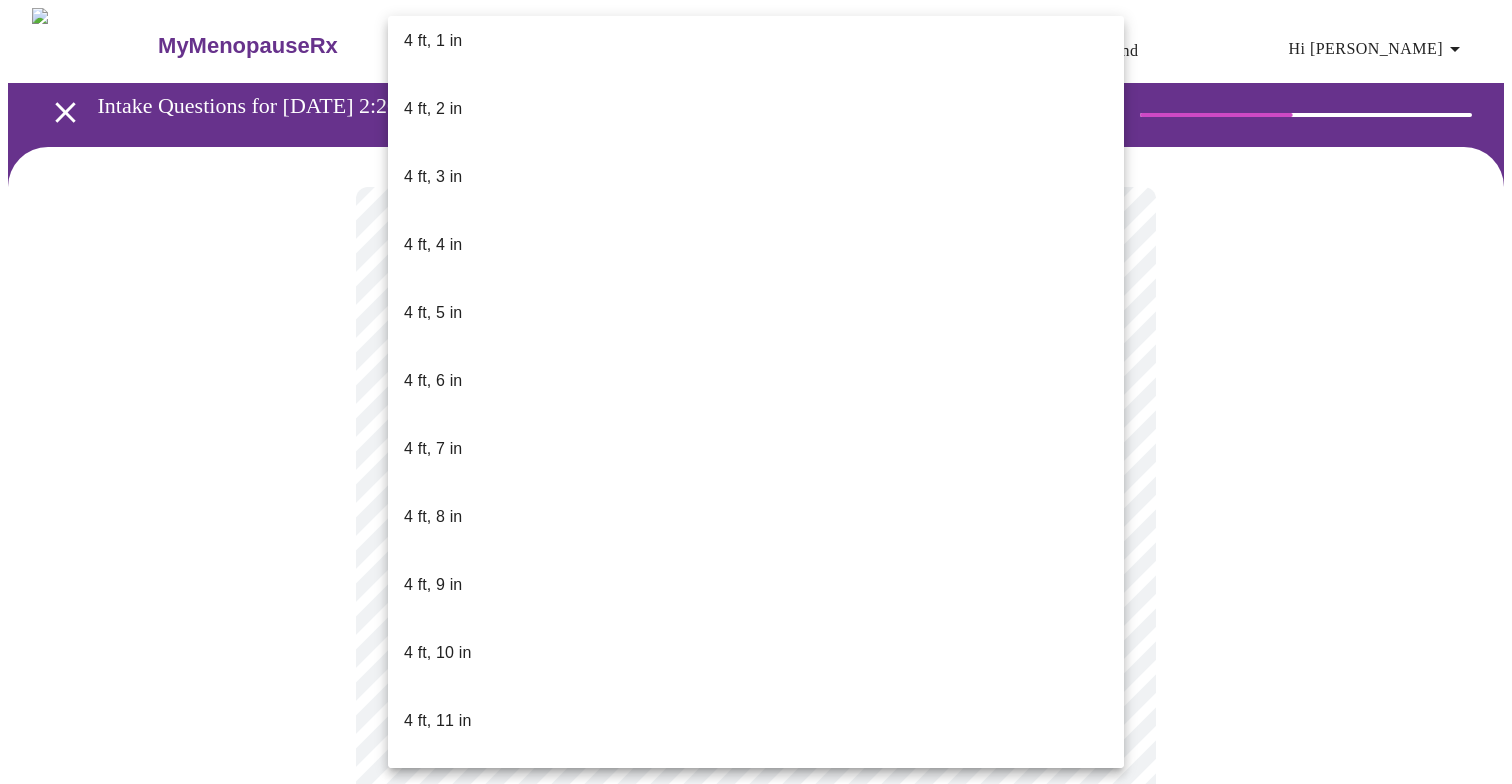 scroll, scrollTop: 915, scrollLeft: 0, axis: vertical 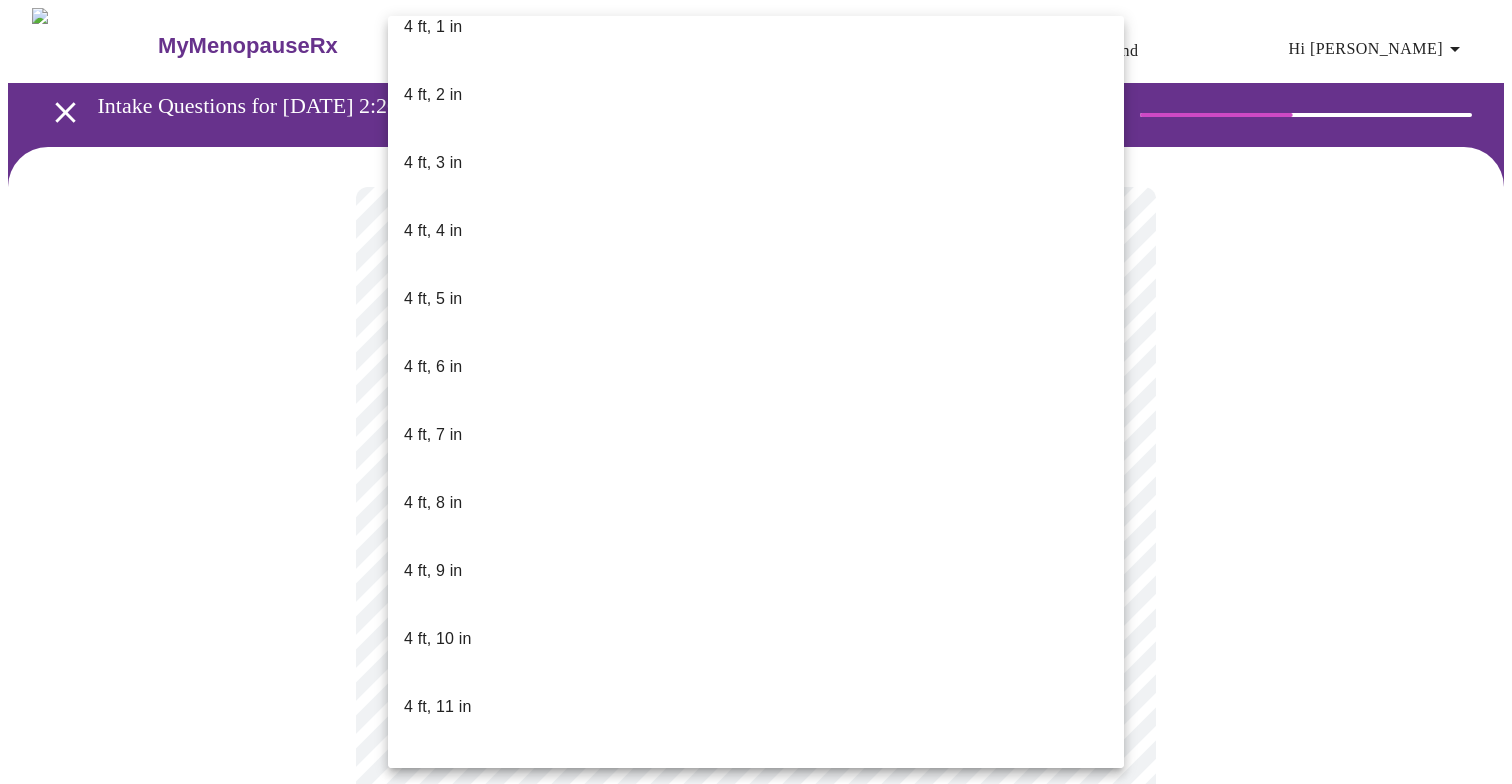 click on "5 ft, 4 in" at bounding box center [433, 1047] 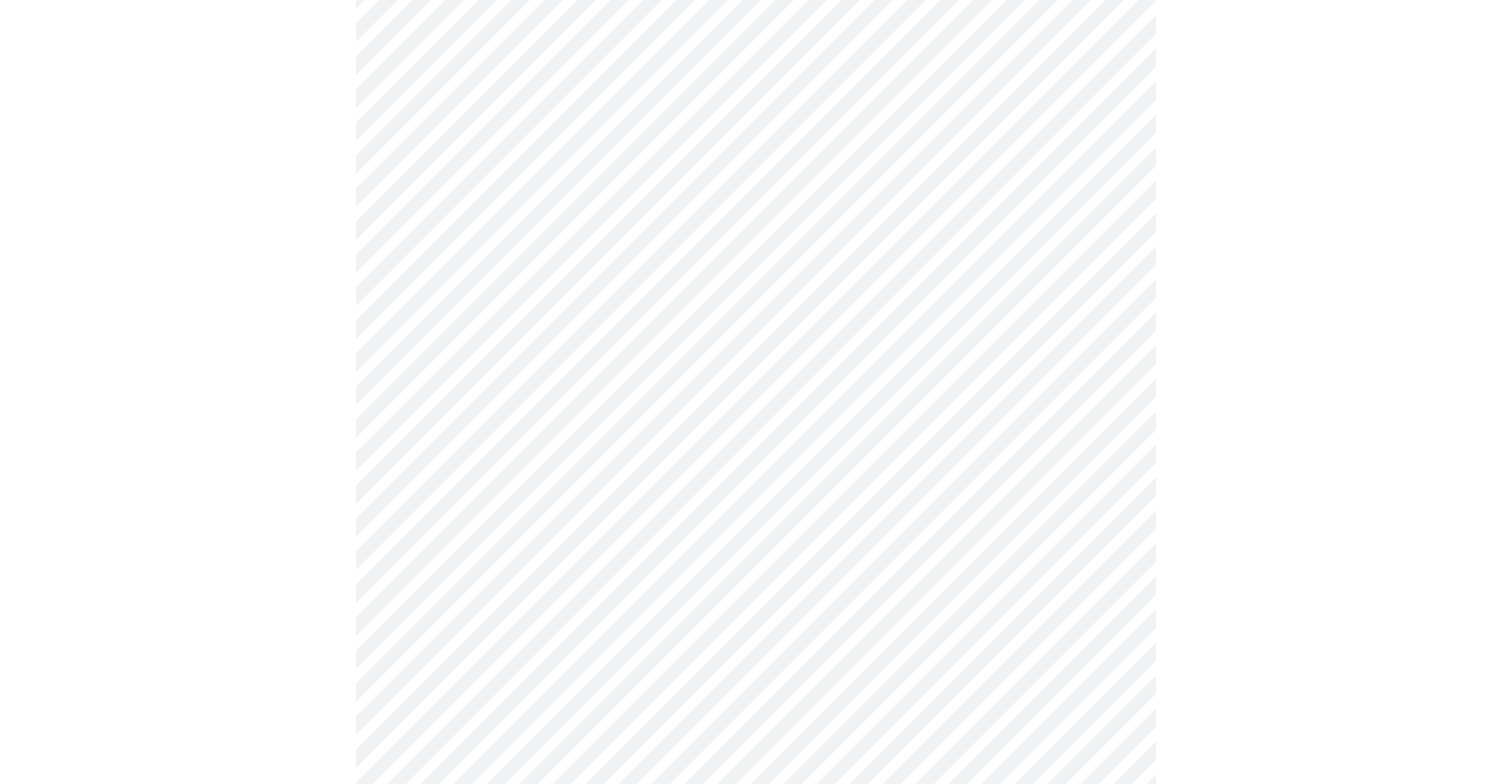 scroll, scrollTop: 5083, scrollLeft: 0, axis: vertical 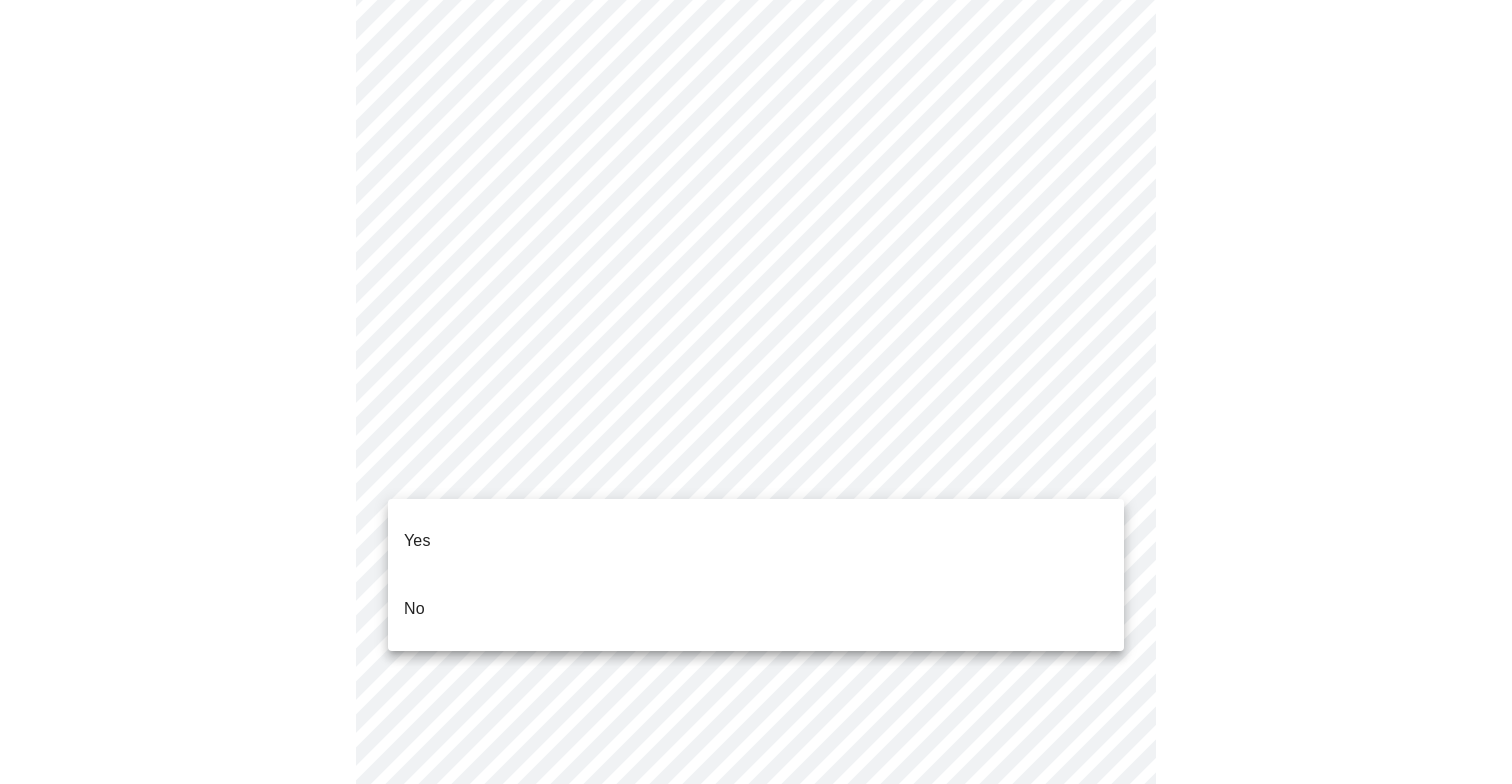 click on "MyMenopauseRx Appointments Messaging Labs Uploads Medications Community Refer a Friend Hi [PERSON_NAME]   Intake Questions for [DATE] 2:20pm-2:40pm 7  /  13 Settings Billing Invoices Log out Yes
No" at bounding box center (756, -1890) 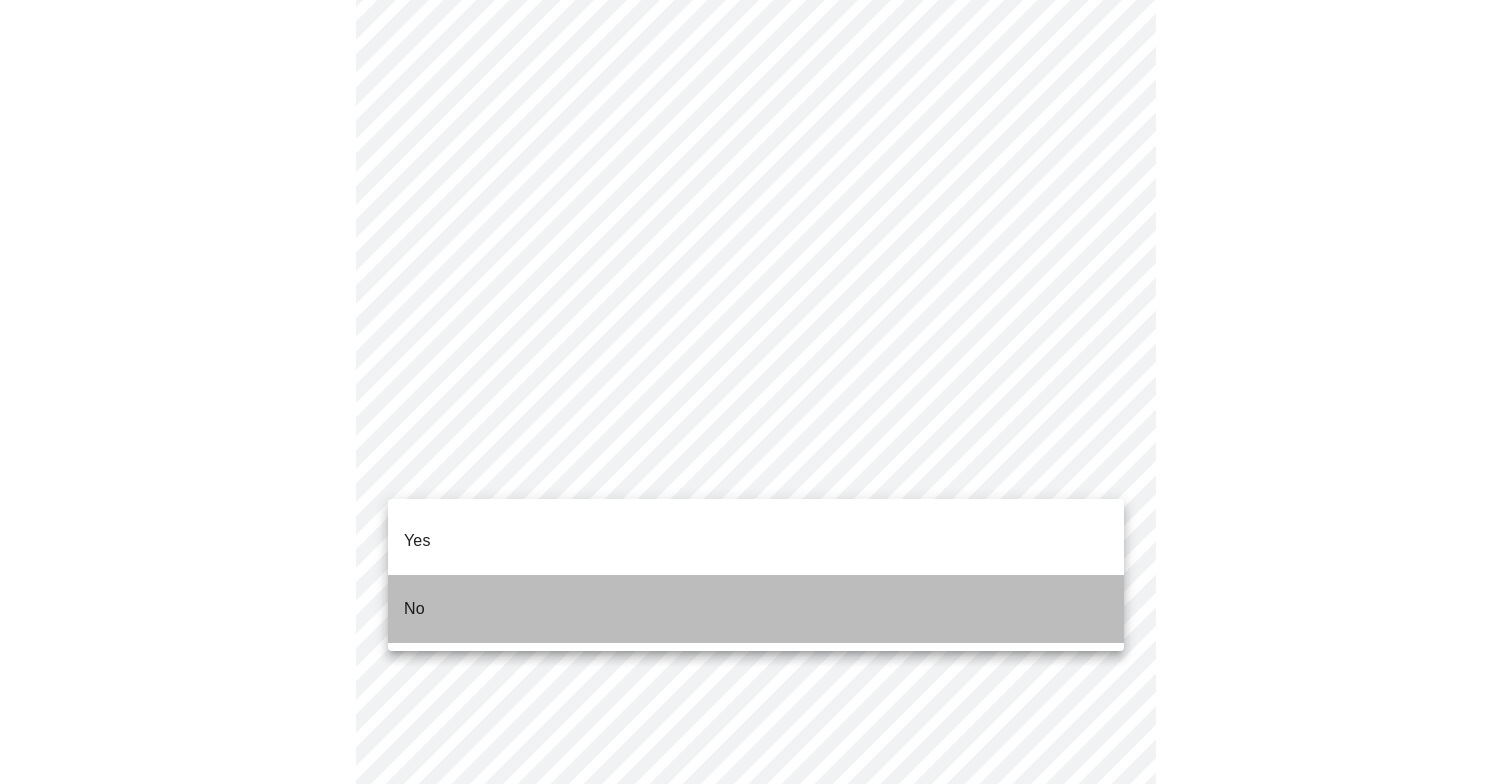 click on "No" at bounding box center (756, 609) 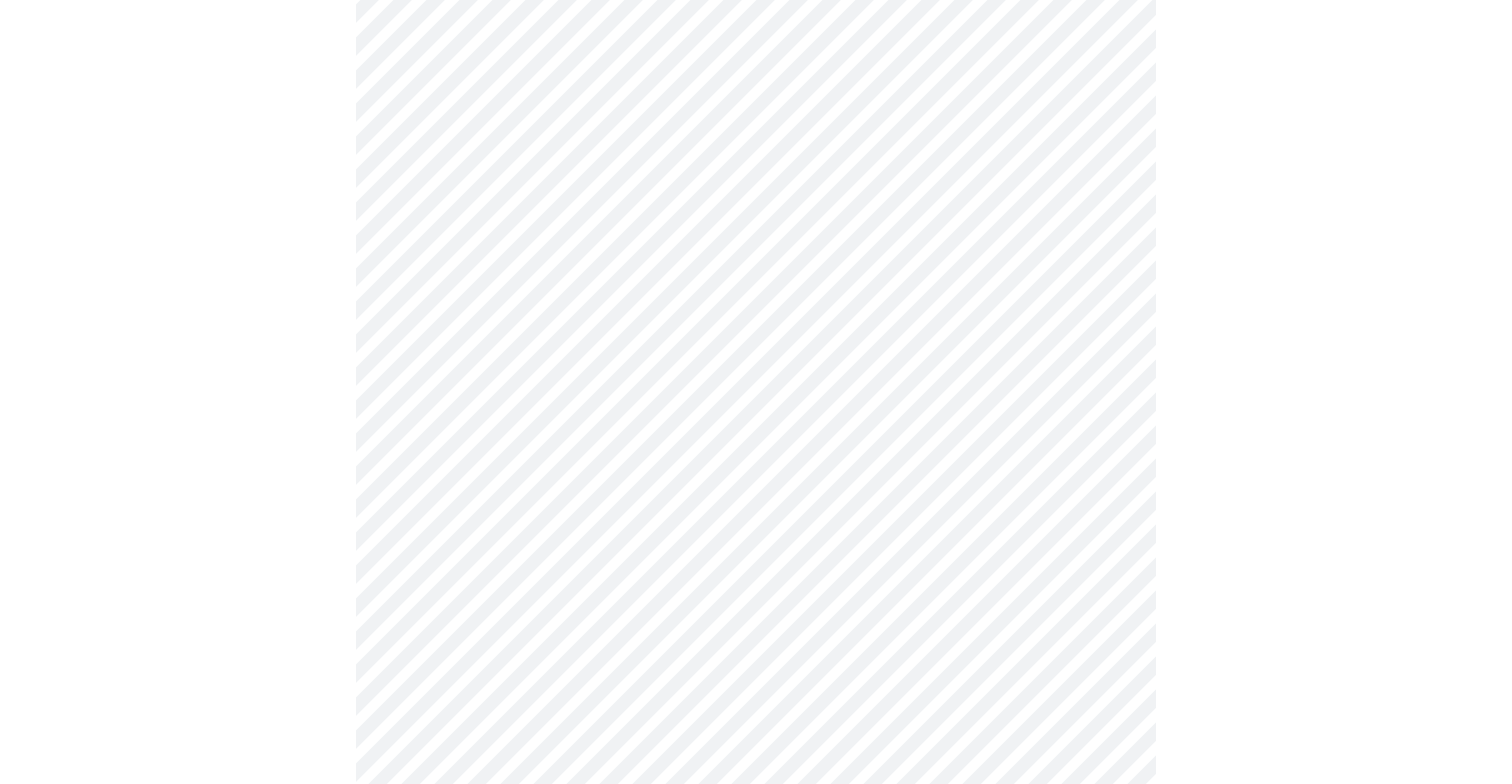 scroll, scrollTop: 1540, scrollLeft: 0, axis: vertical 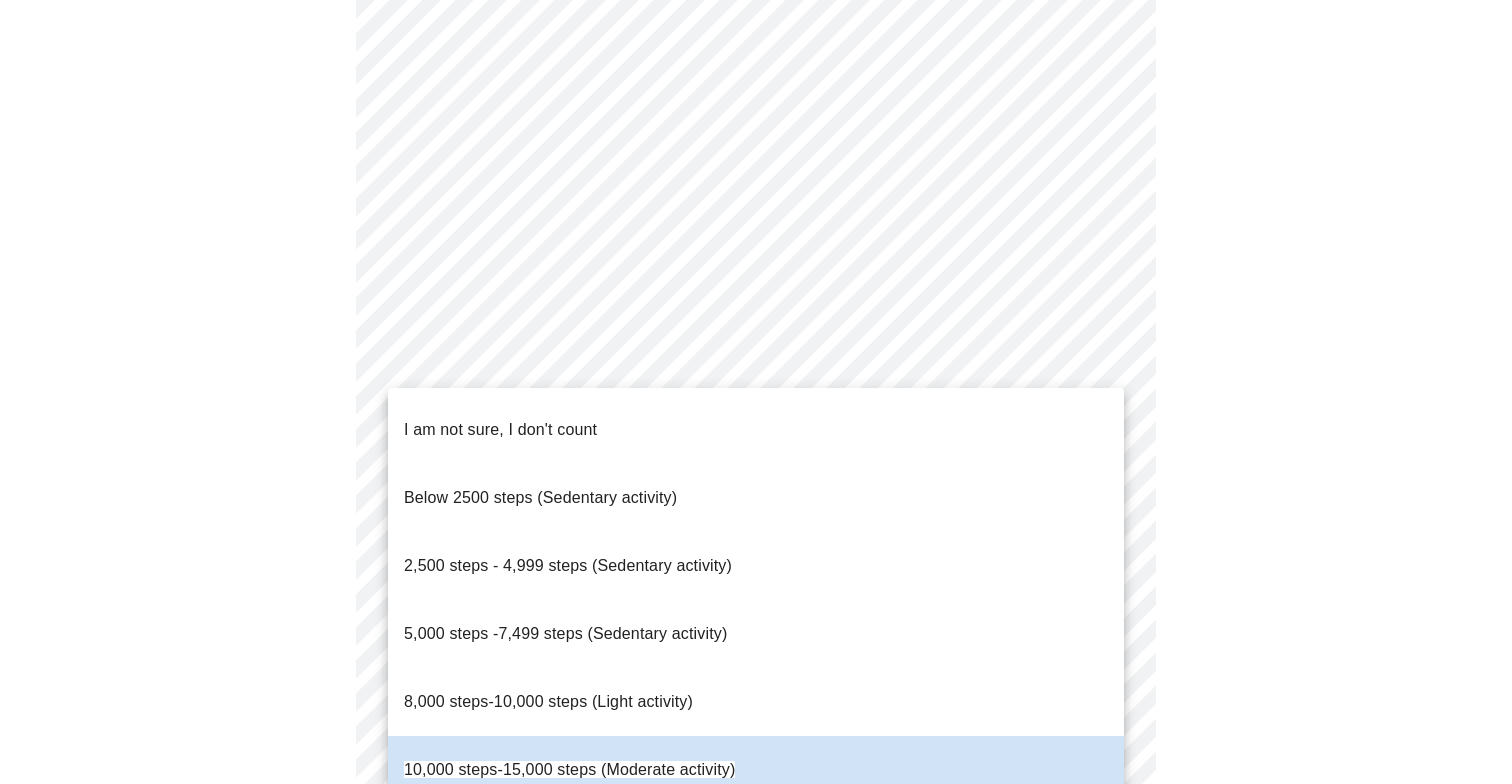 click on "MyMenopauseRx Appointments Messaging Labs Uploads Medications Community Refer a Friend Hi [PERSON_NAME]   Intake Questions for [DATE] 2:20pm-2:40pm 10  /  13 Settings Billing Invoices Log out I am not sure, I don't count
Below 2500 steps (Sedentary activity)
2,500 steps - 4,999 steps (Sedentary activity)
5,000 steps -7,499 steps (Sedentary activity)
8,000 steps-10,000 steps (Light activity)
10,000 steps-15,000 steps (Moderate activity)
15,000 steps-20,000 steps per day (Heavy Activity)" at bounding box center [756, -240] 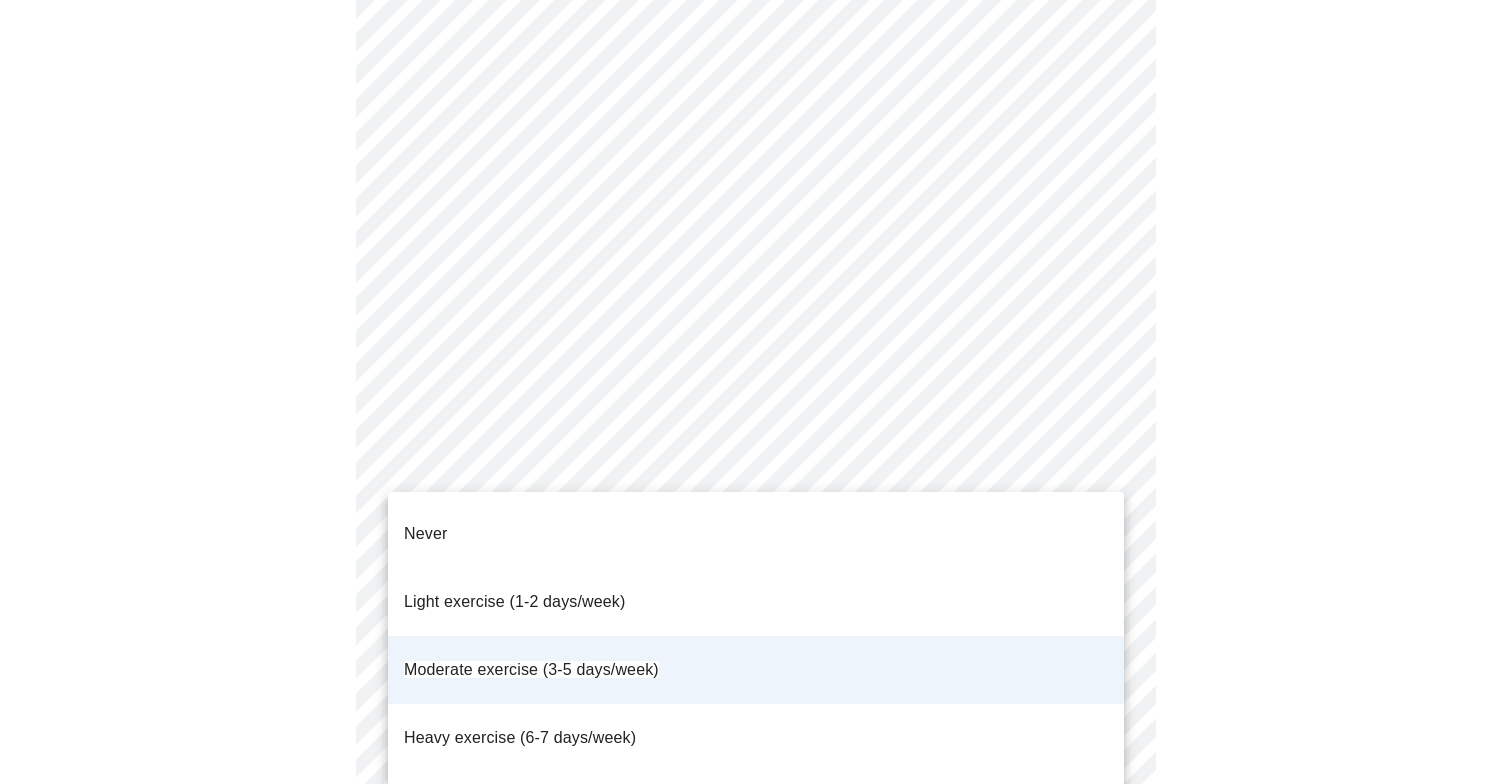 click on "MyMenopauseRx Appointments Messaging Labs Uploads Medications Community Refer a Friend Hi [PERSON_NAME]   Intake Questions for [DATE] 2:20pm-2:40pm 10  /  13 Settings Billing Invoices Log out Never
Light exercise (1-2 days/week)
Moderate exercise (3-5 days/week)
Heavy exercise (6-7 days/week)
Athlete (2x/day)" at bounding box center (756, -240) 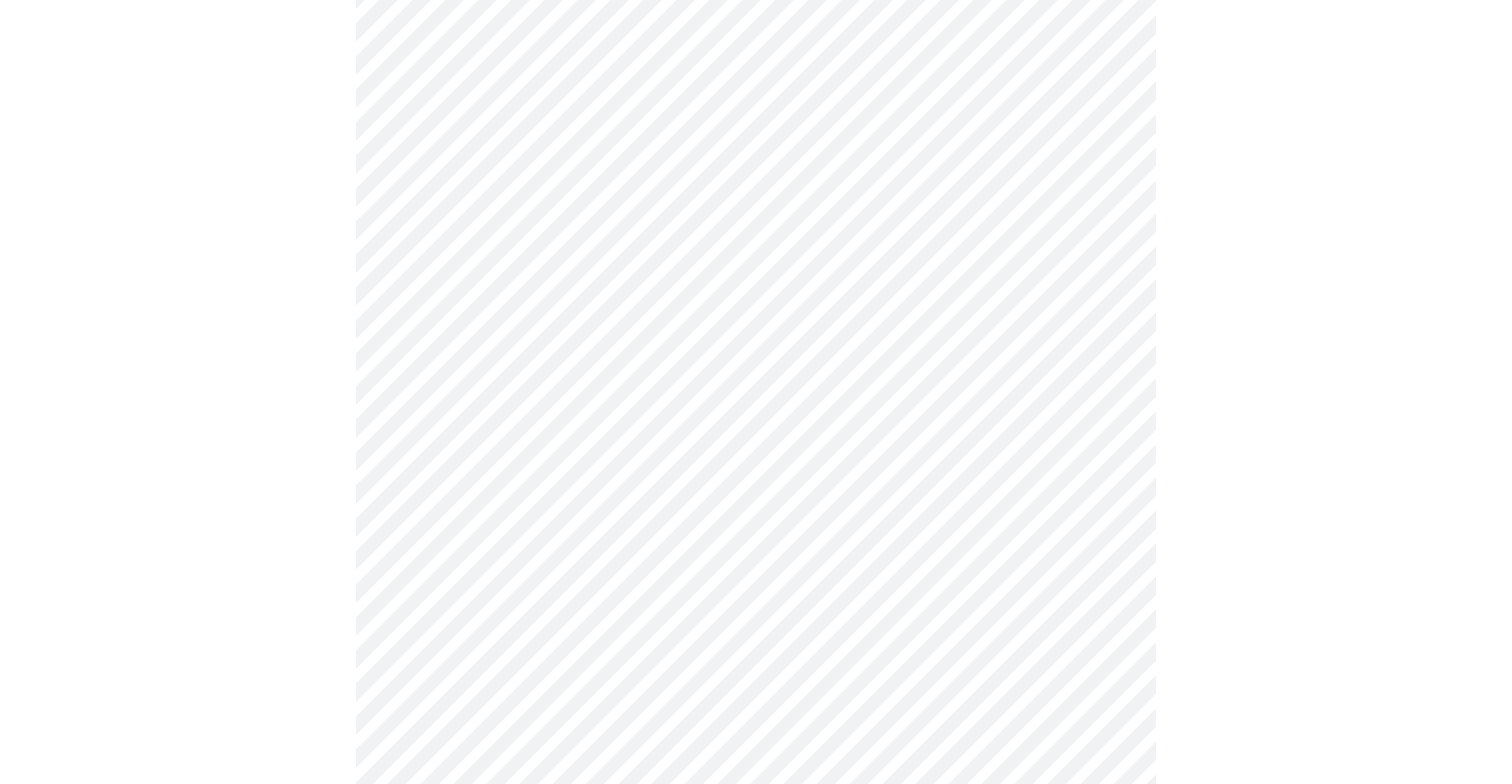 scroll, scrollTop: 1124, scrollLeft: 0, axis: vertical 